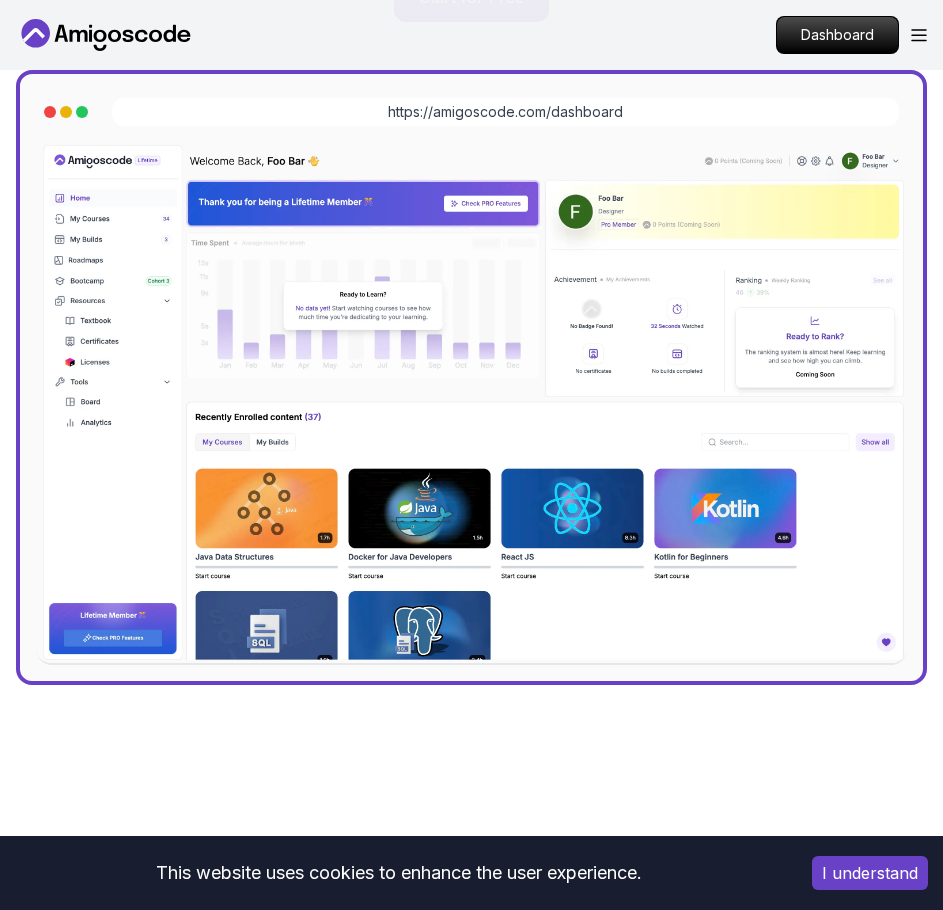 scroll, scrollTop: 1251, scrollLeft: 0, axis: vertical 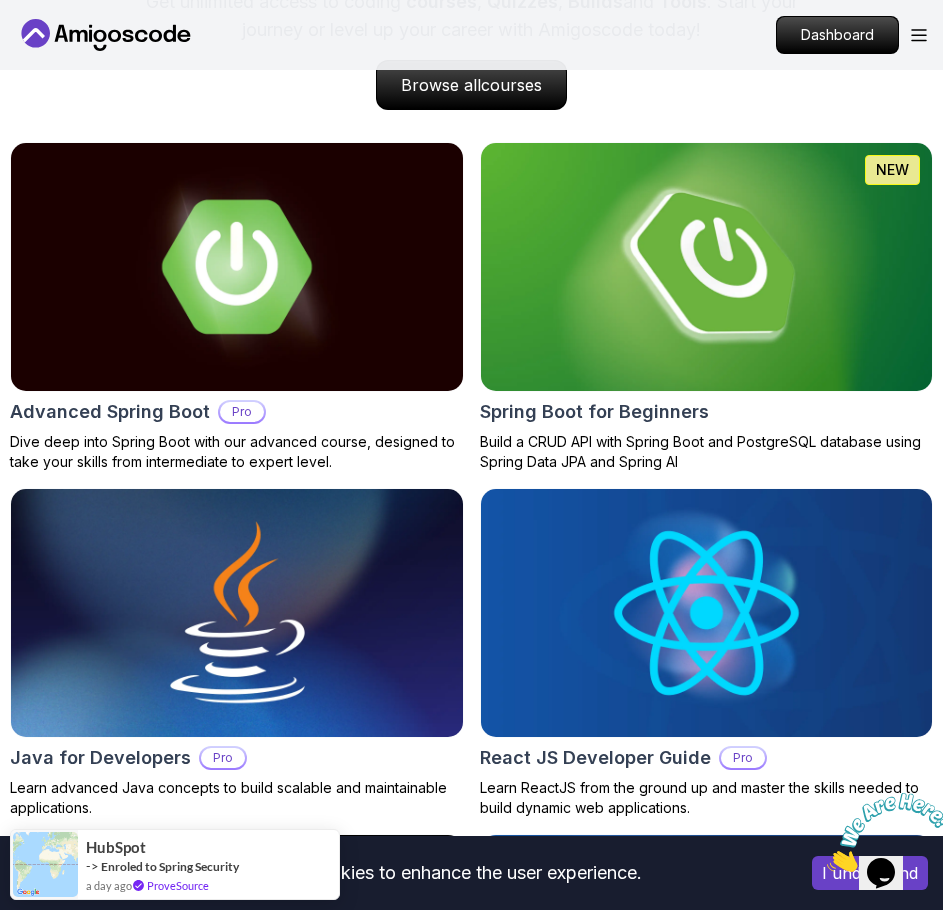 click at bounding box center [706, 267] 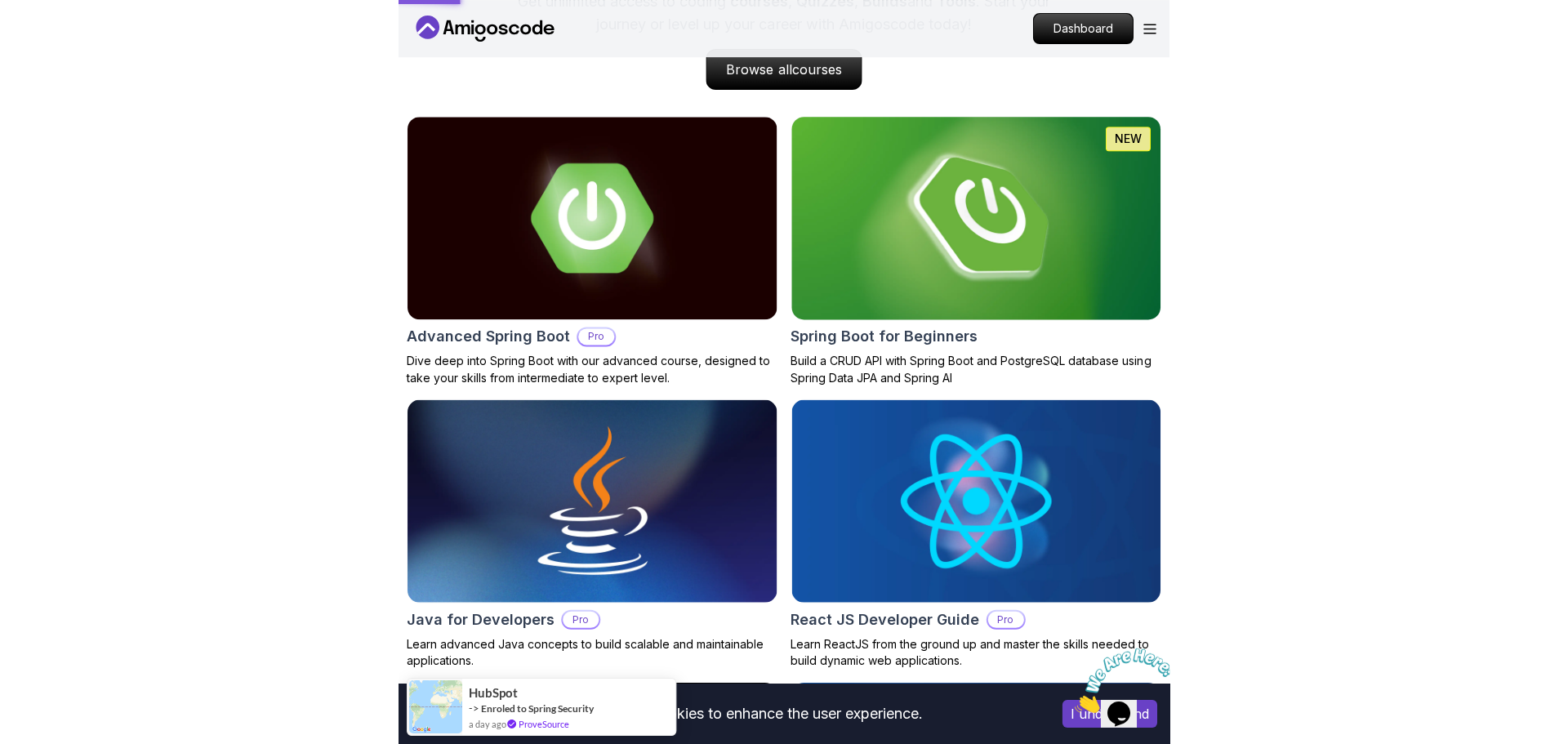 scroll, scrollTop: 0, scrollLeft: 0, axis: both 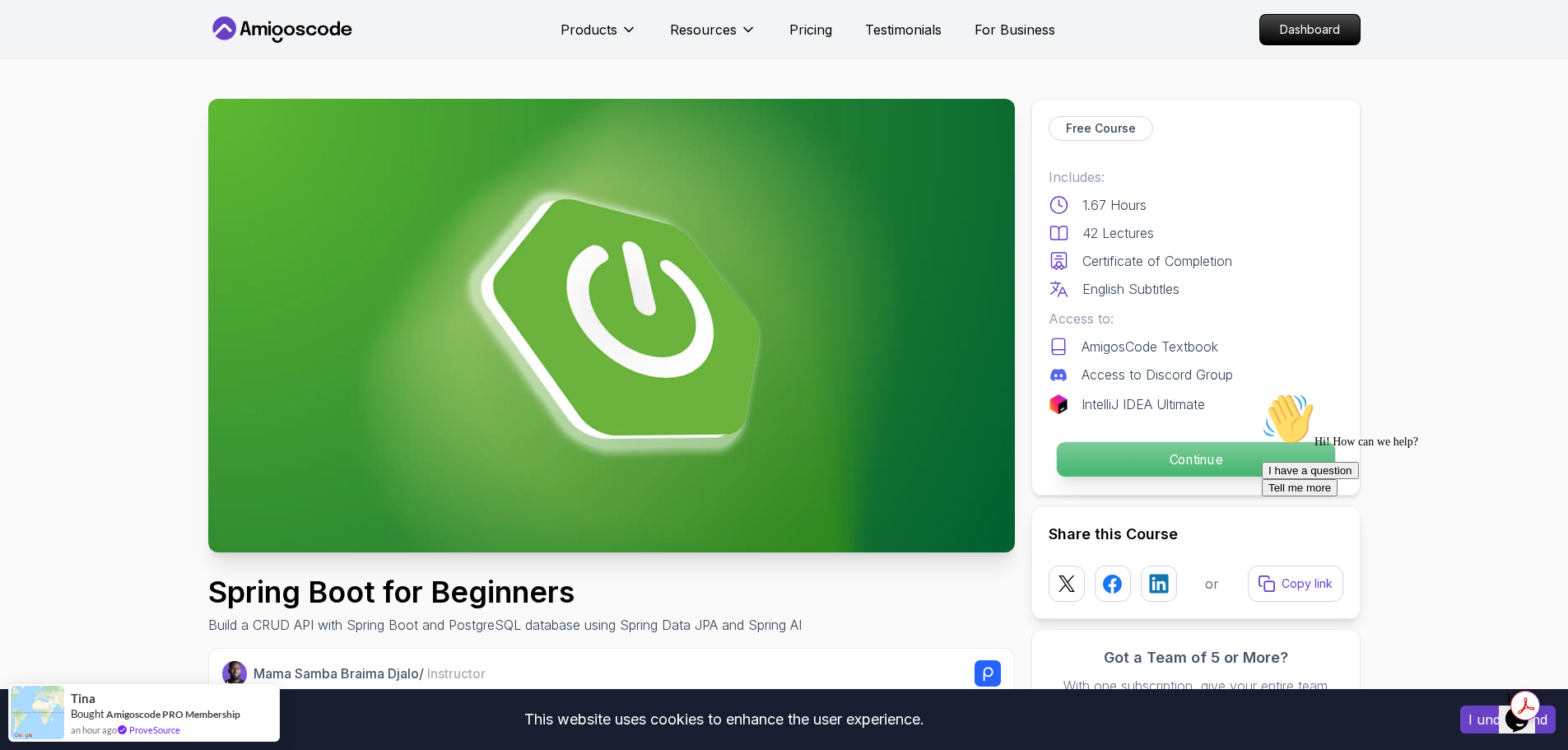 click on "Continue" at bounding box center (1195, 459) 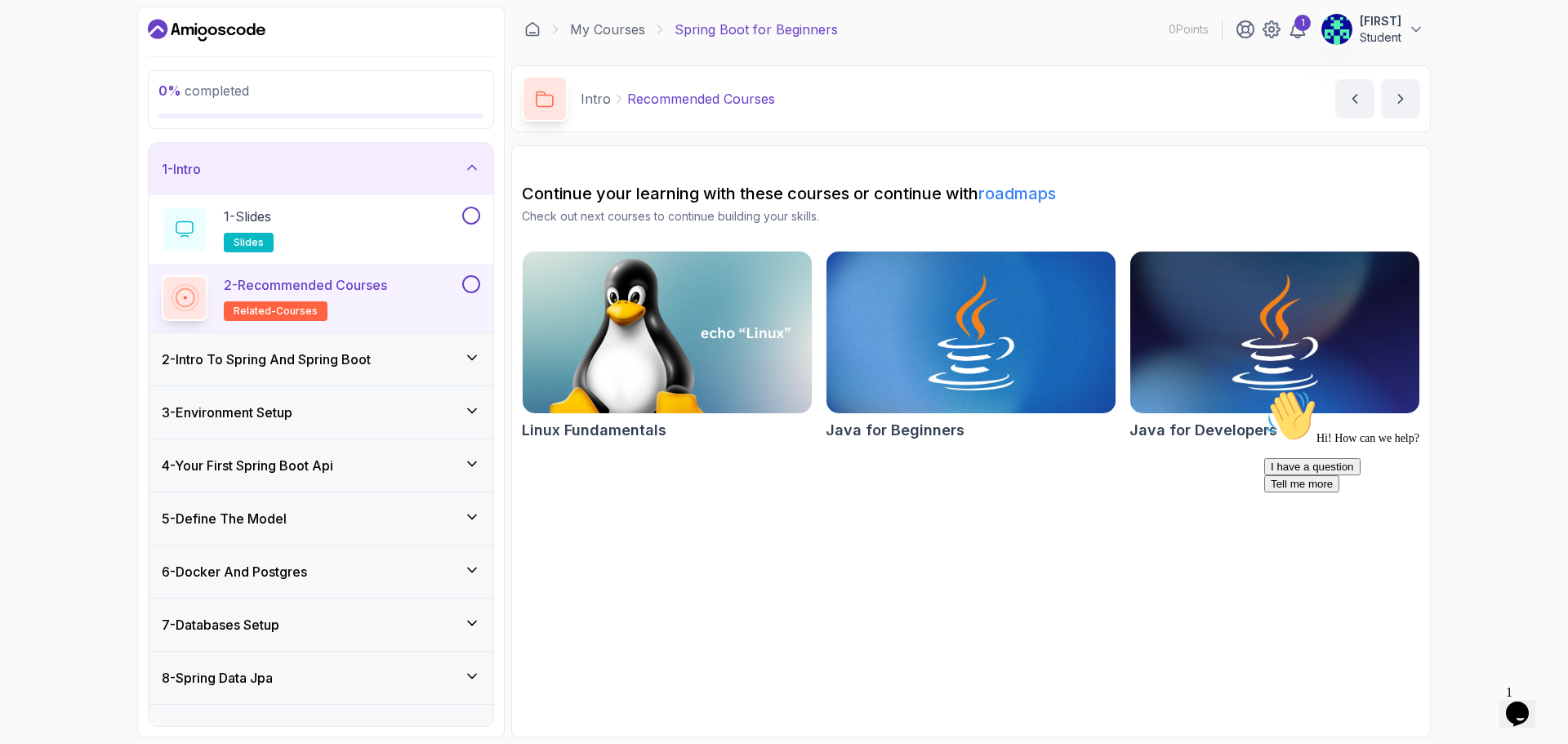 scroll, scrollTop: 190, scrollLeft: 0, axis: vertical 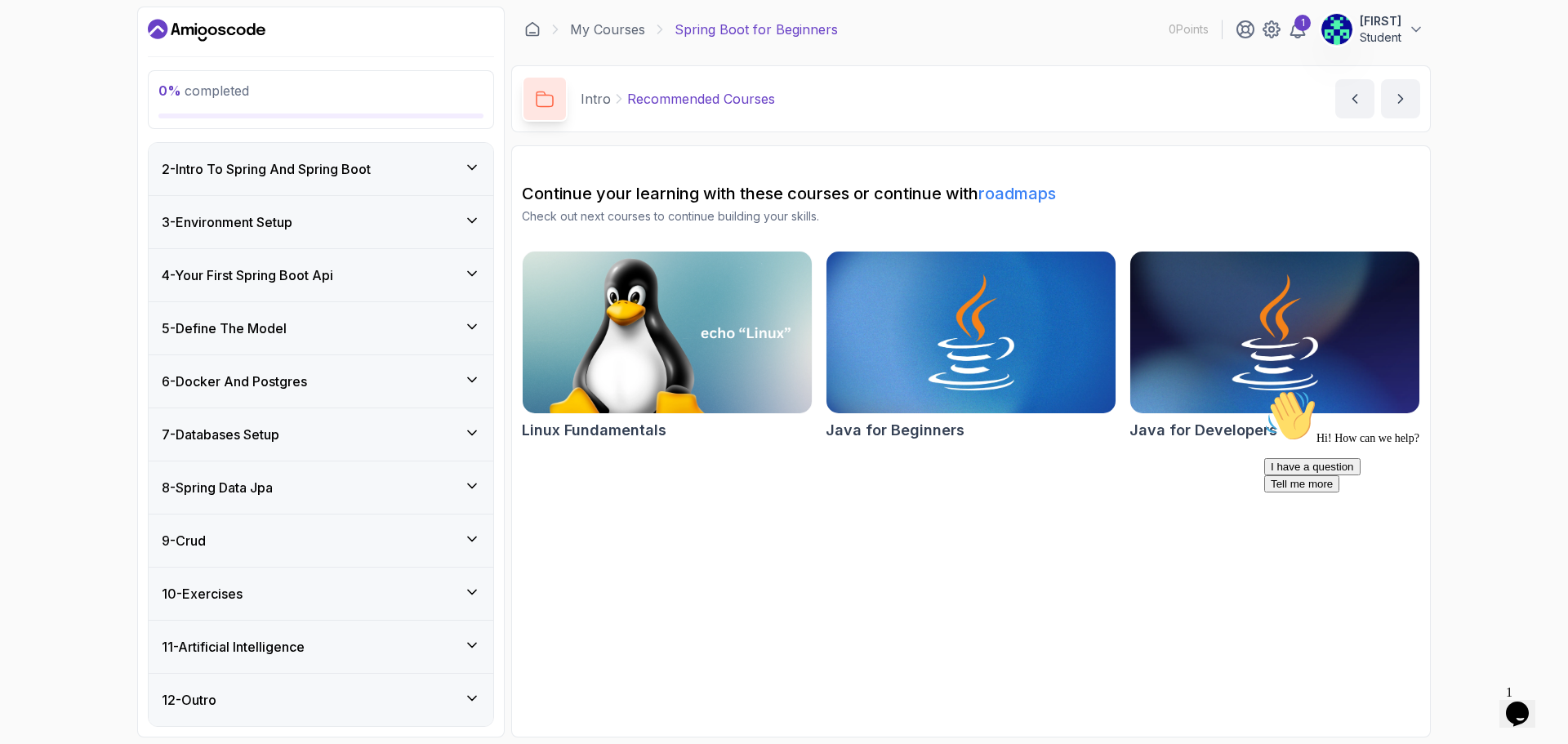 click on "10  -  Exercises" at bounding box center (321, 594) 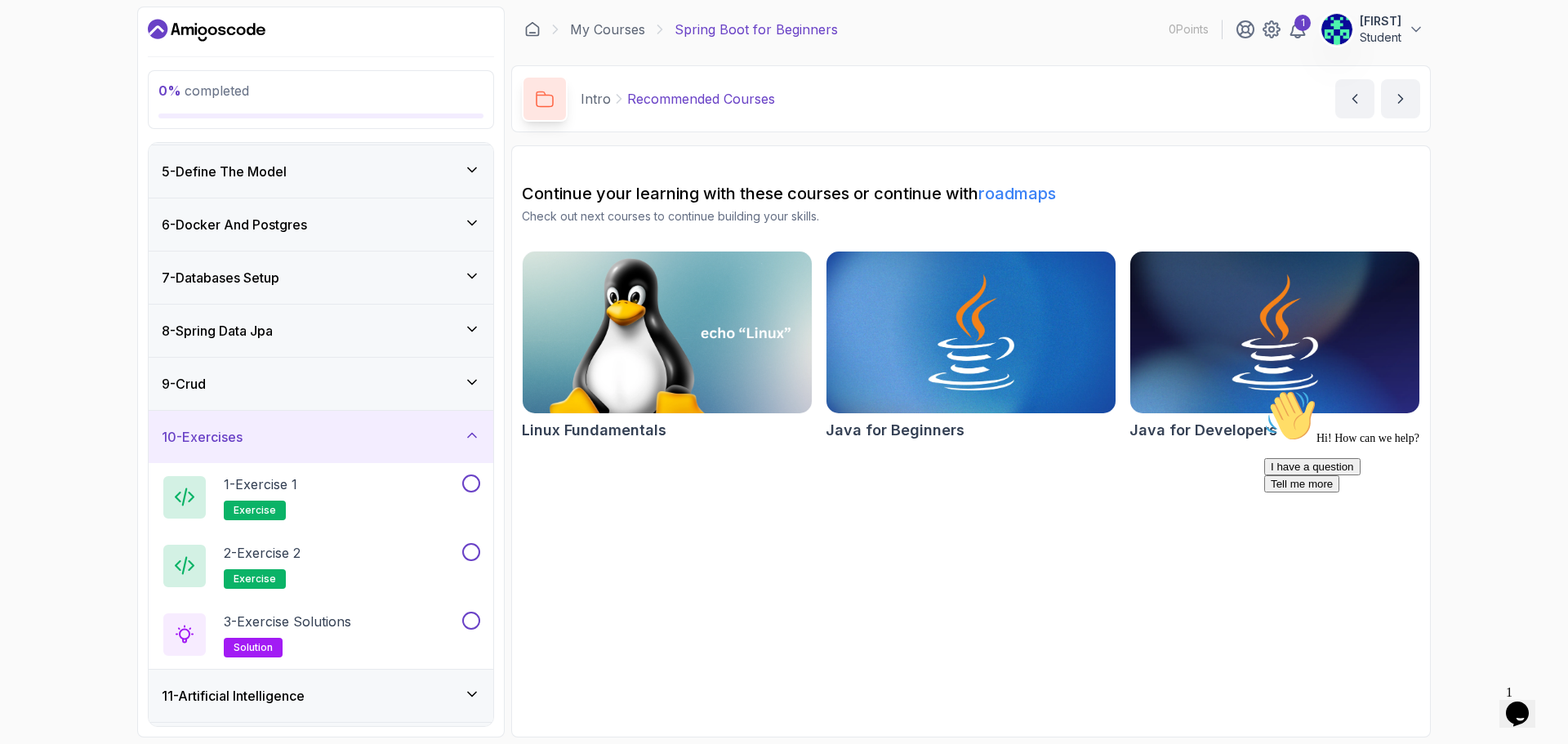 scroll, scrollTop: 212, scrollLeft: 0, axis: vertical 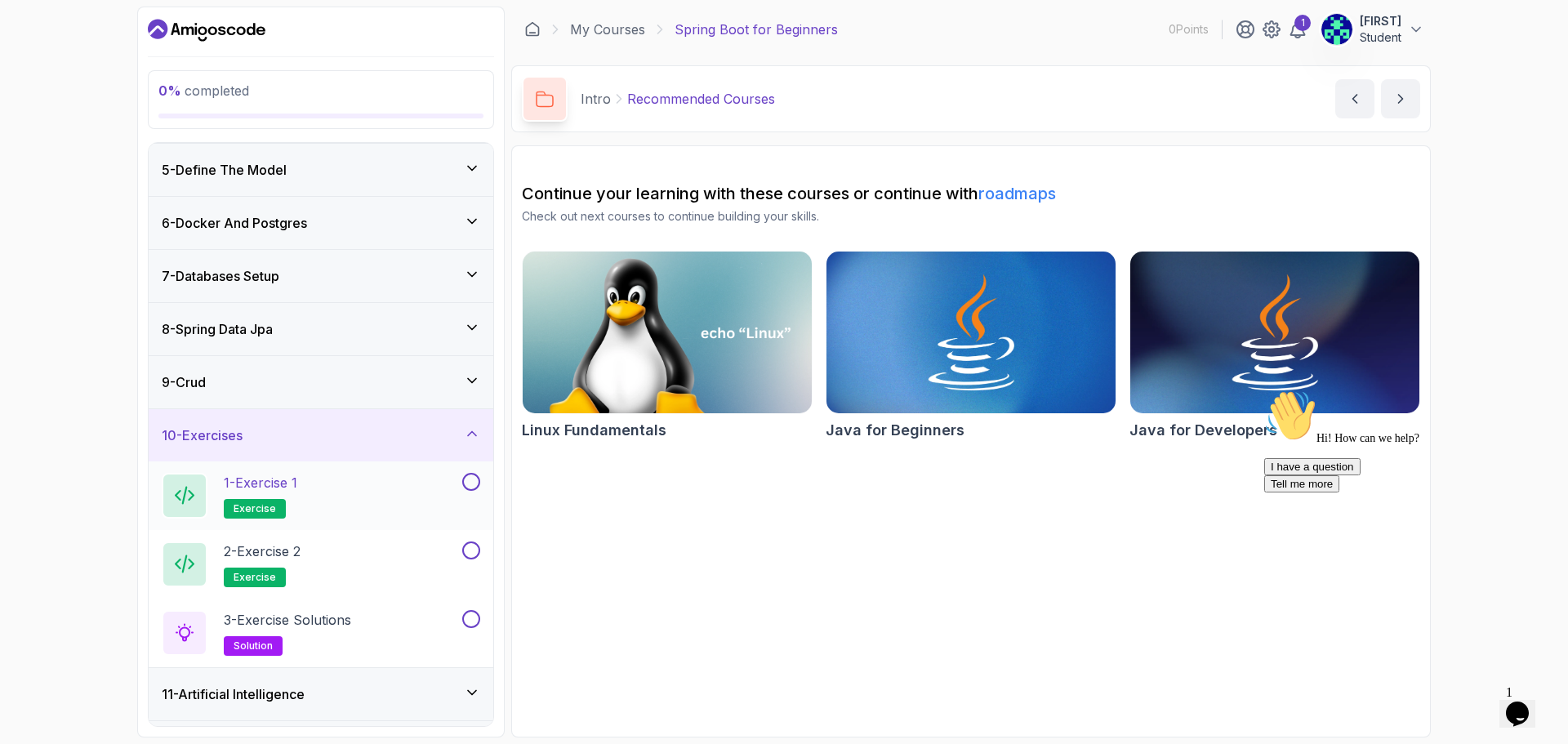 click on "1  -  Exercise 1" at bounding box center (261, 483) 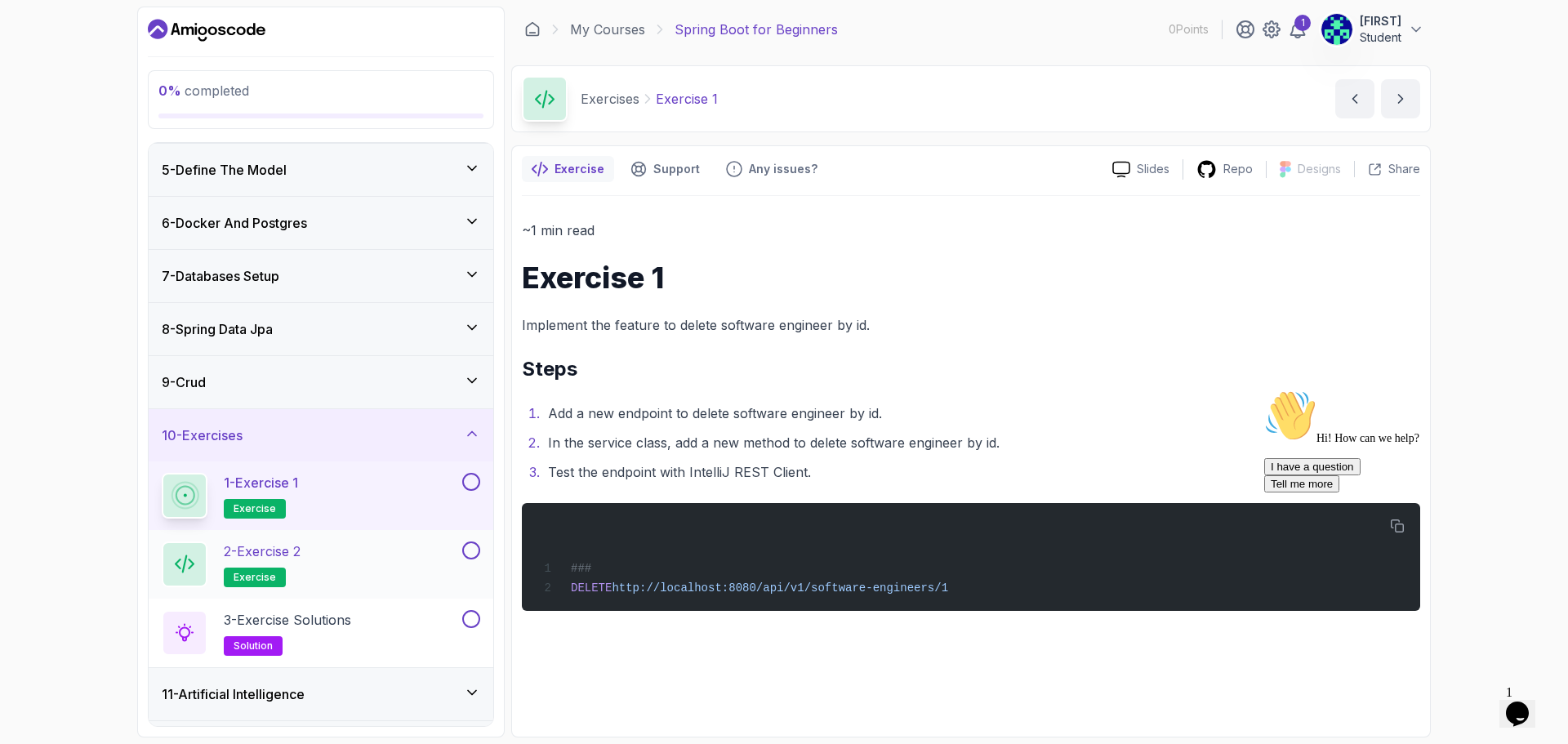 click on "2  -  Exercise 2 exercise" at bounding box center [310, 564] 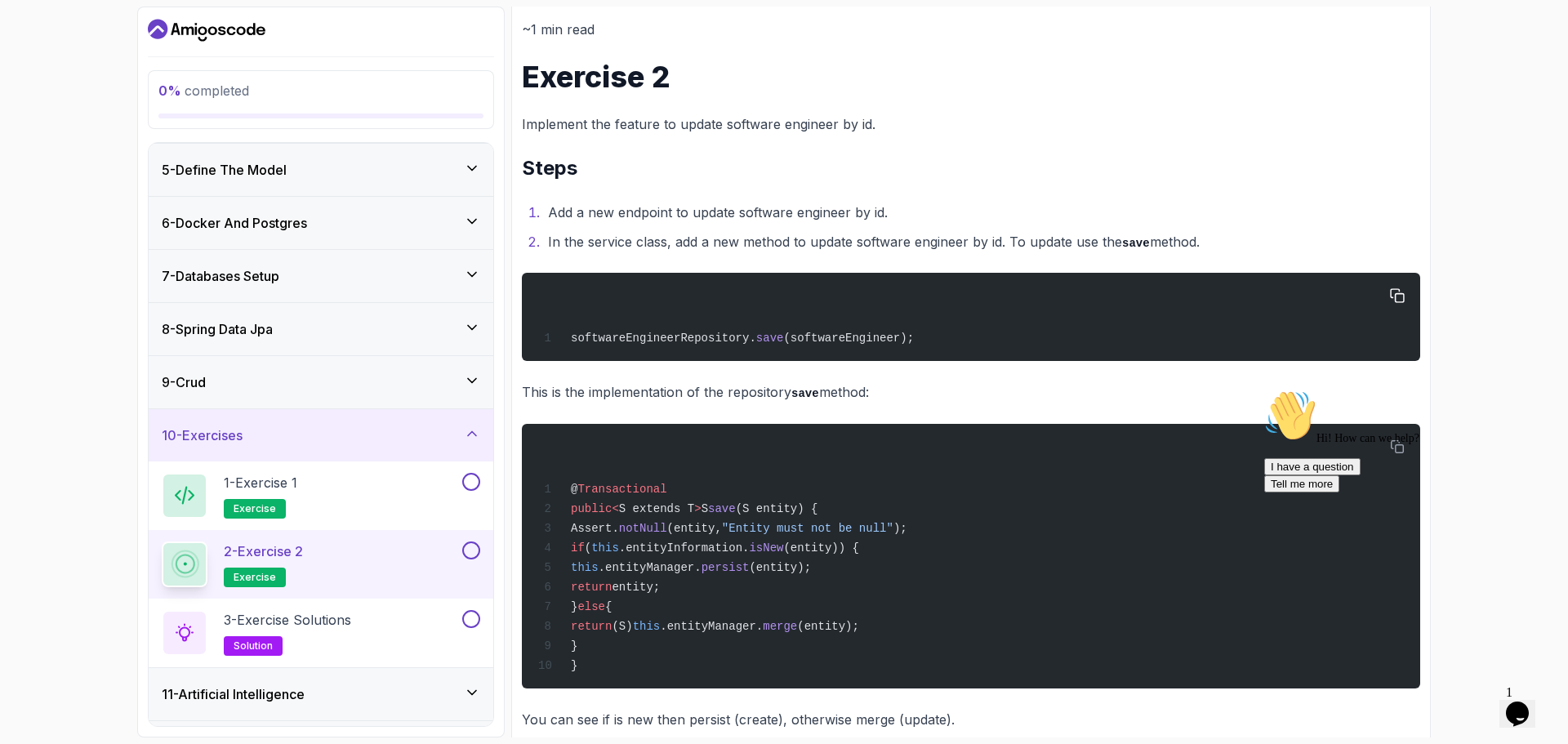 scroll, scrollTop: 212, scrollLeft: 0, axis: vertical 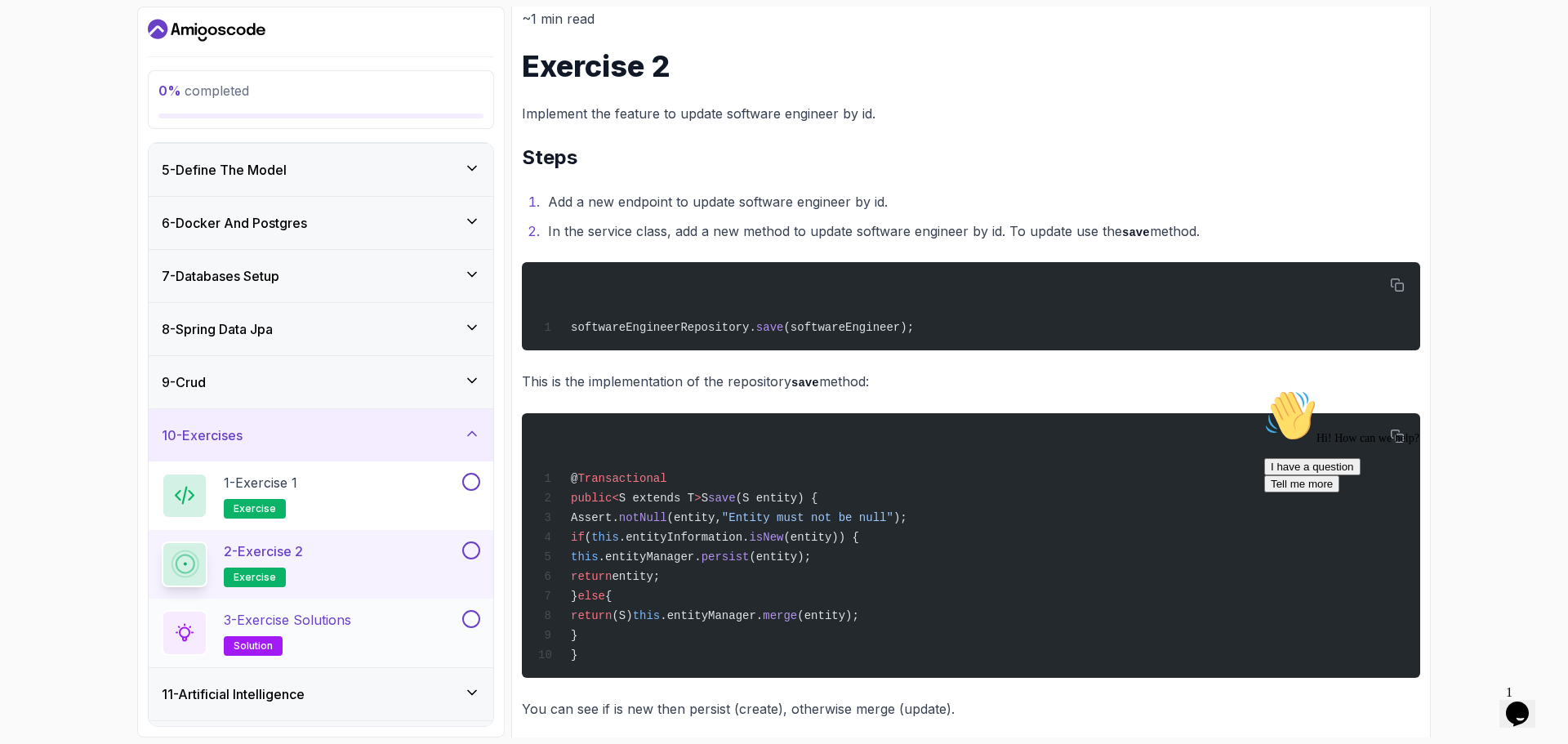 click on "3  -  Exercise Solutions" at bounding box center (287, 620) 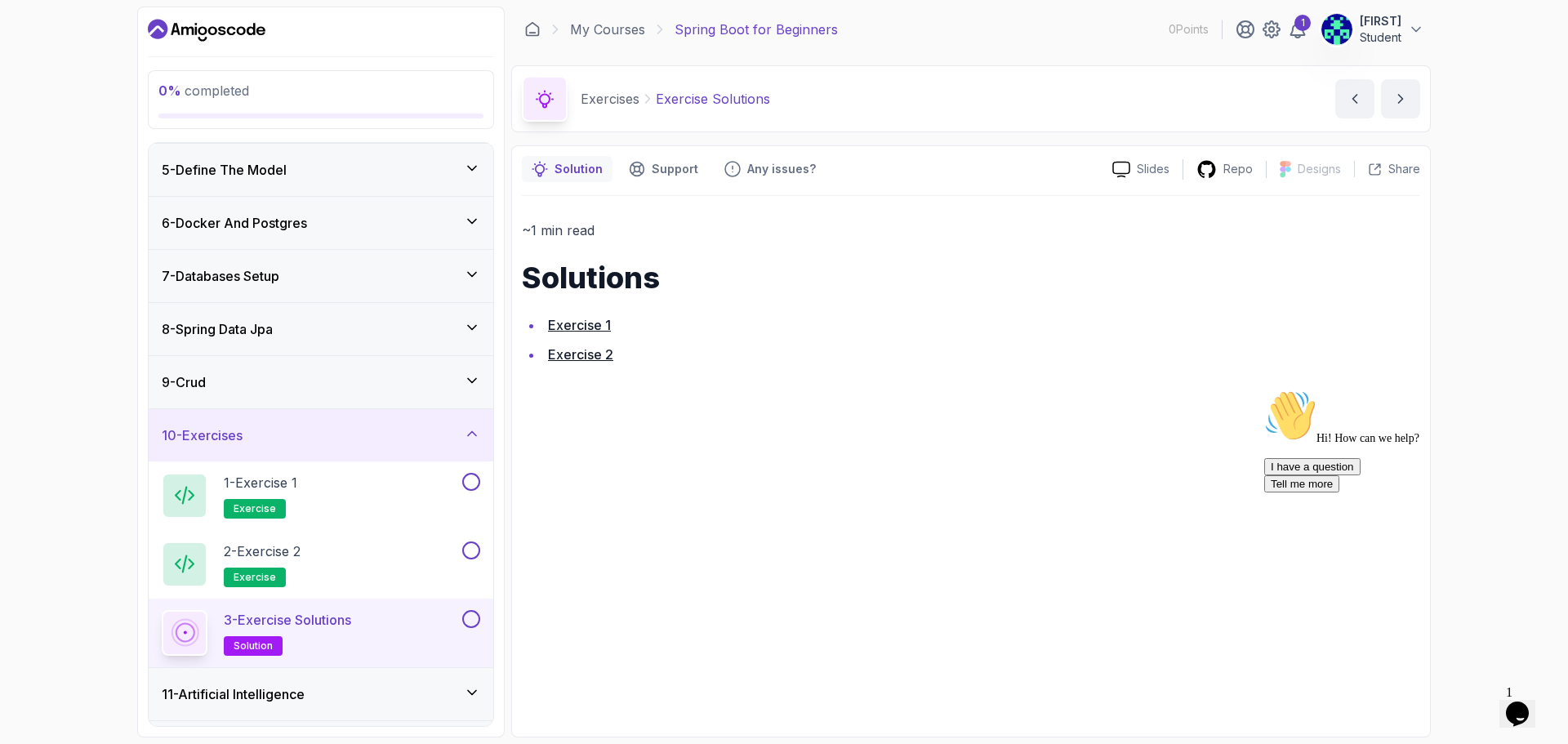 click on "Exercise 1" at bounding box center (579, 325) 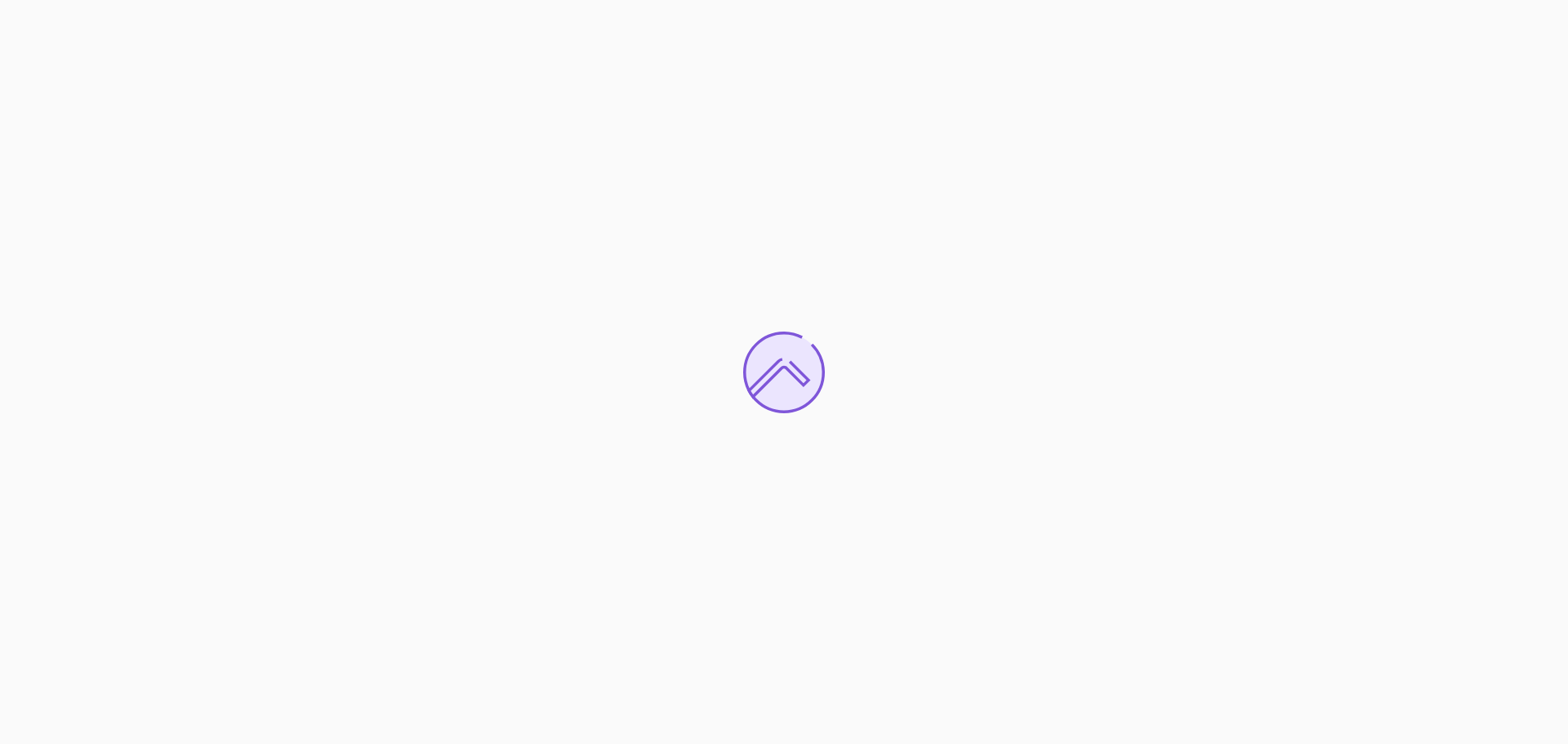 scroll, scrollTop: 0, scrollLeft: 0, axis: both 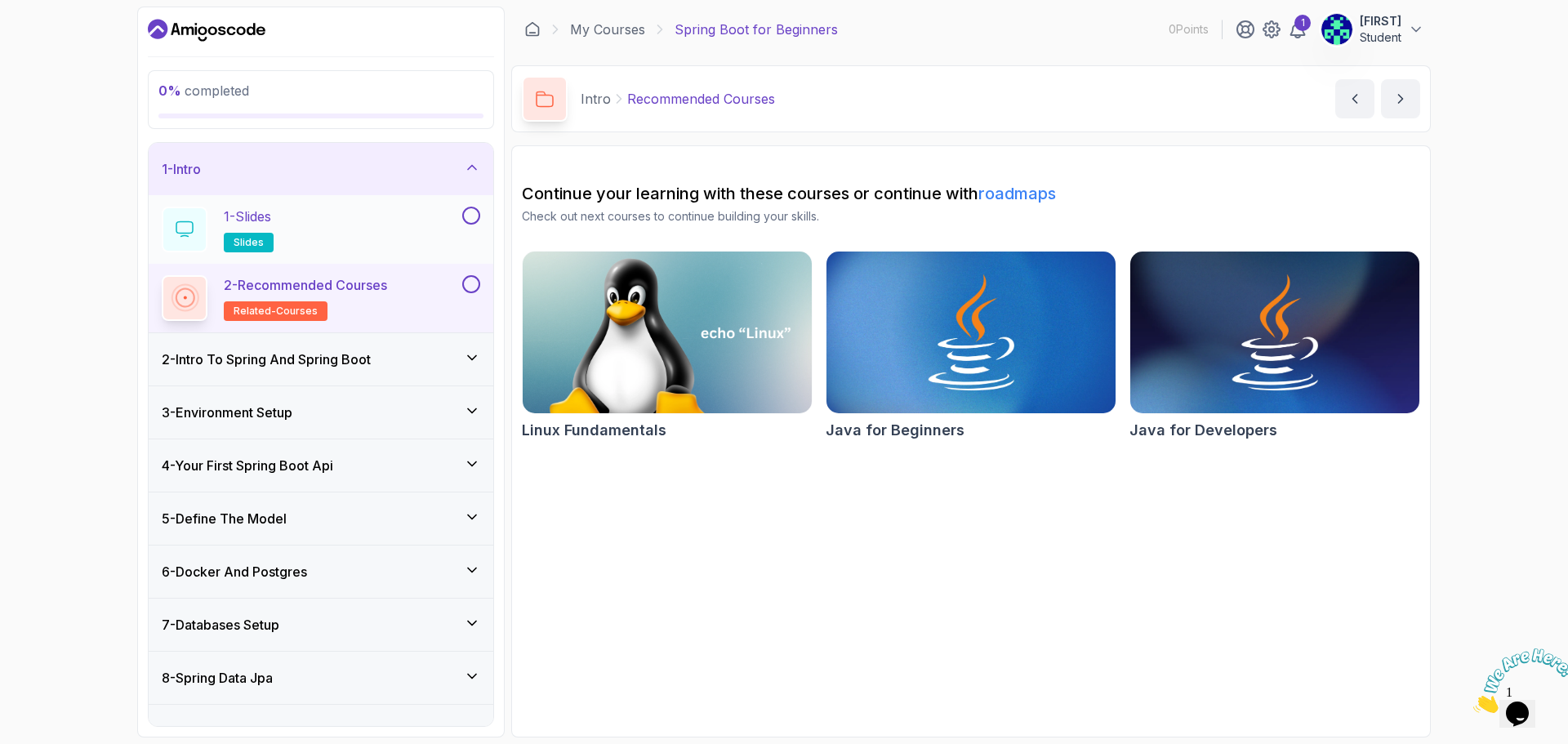click at bounding box center (471, 216) 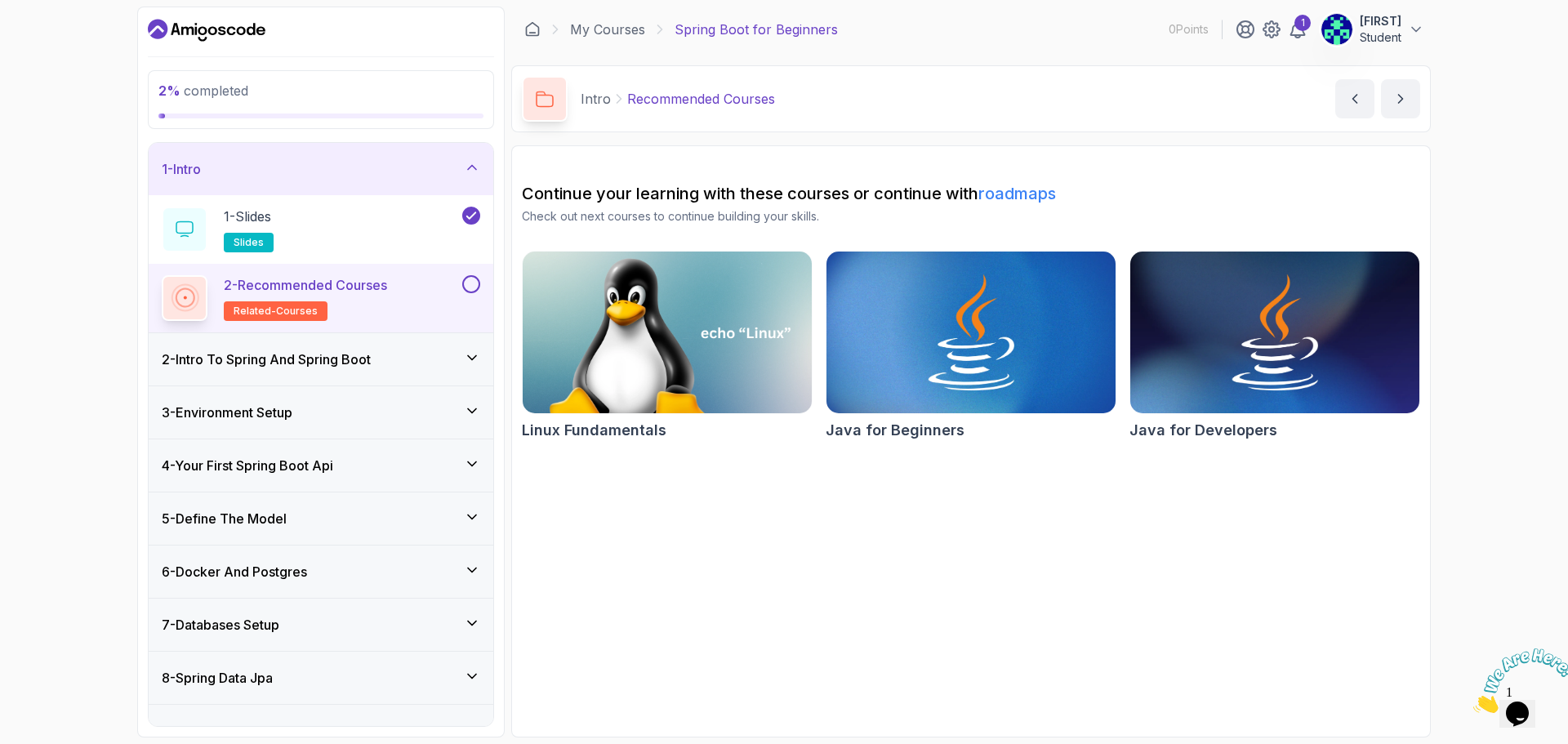 click at bounding box center [470, 284] 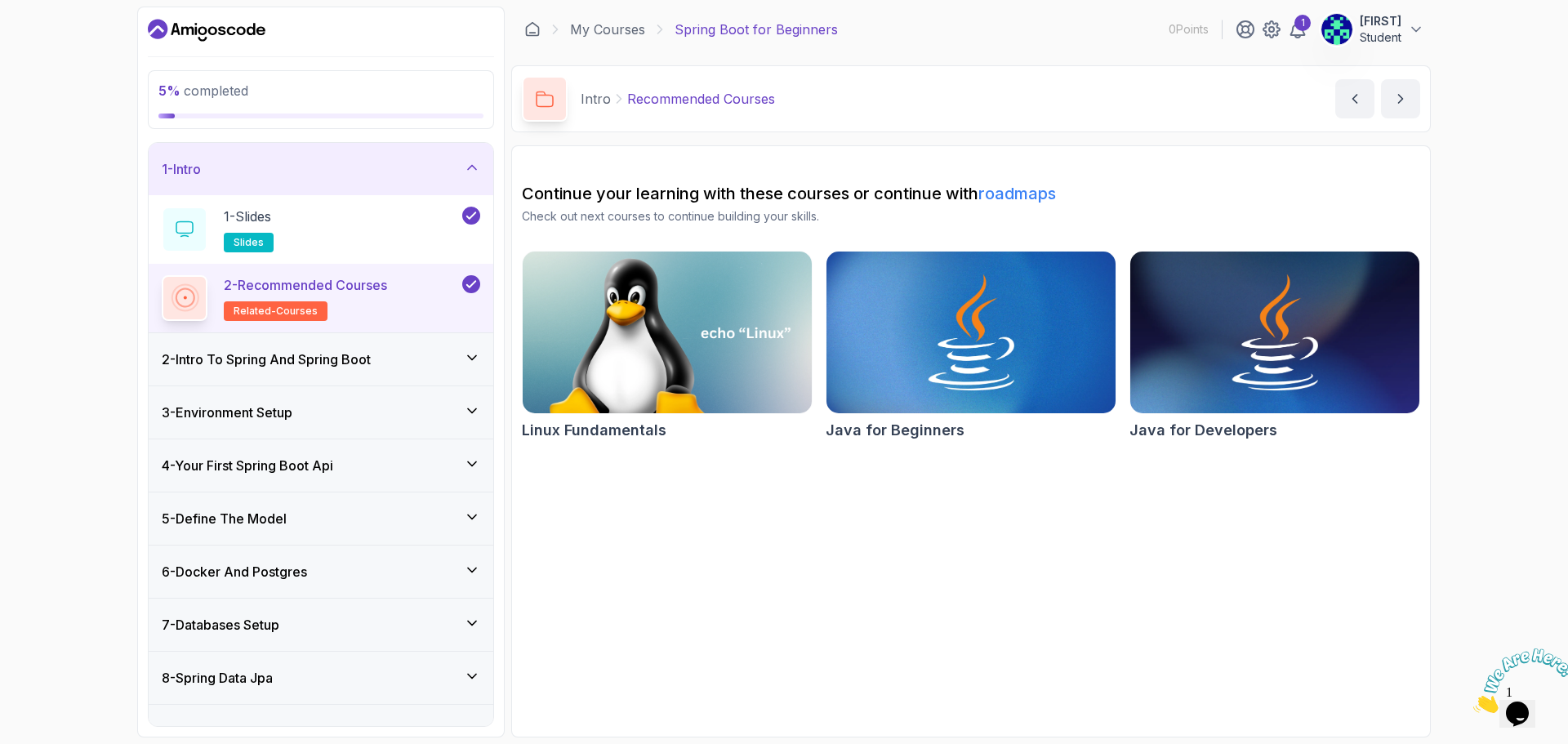 click 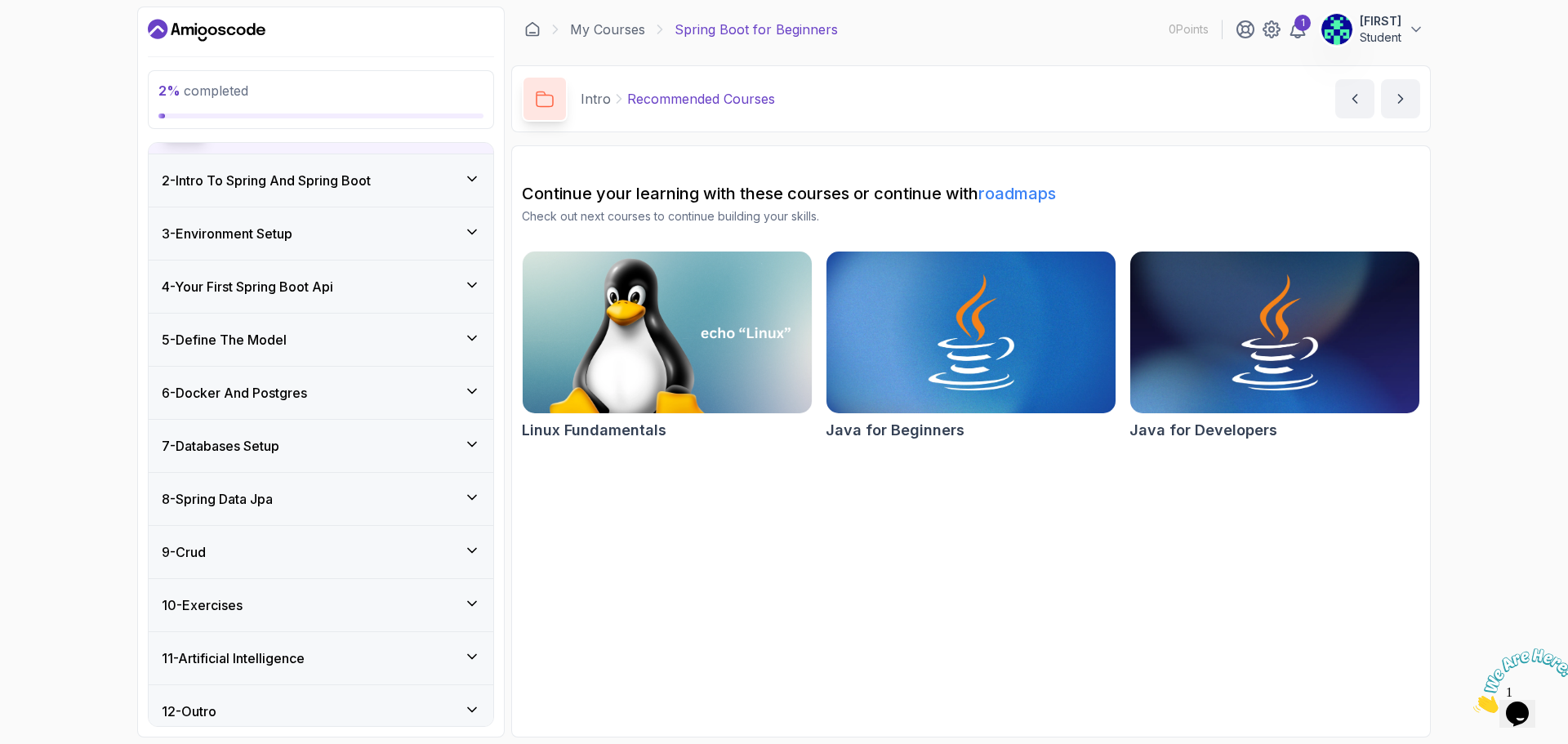 scroll, scrollTop: 190, scrollLeft: 0, axis: vertical 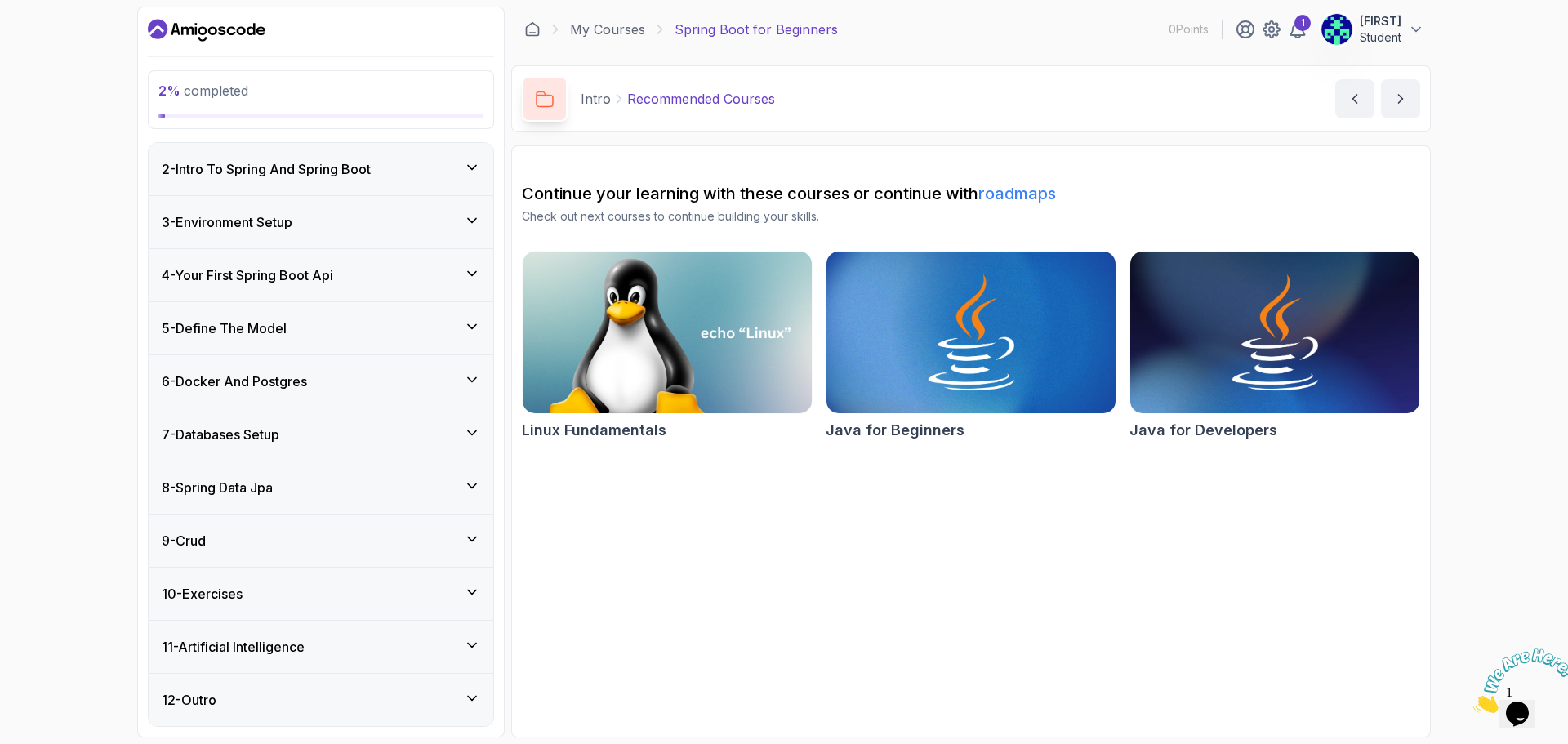 click on "10  -  Exercises" at bounding box center [321, 594] 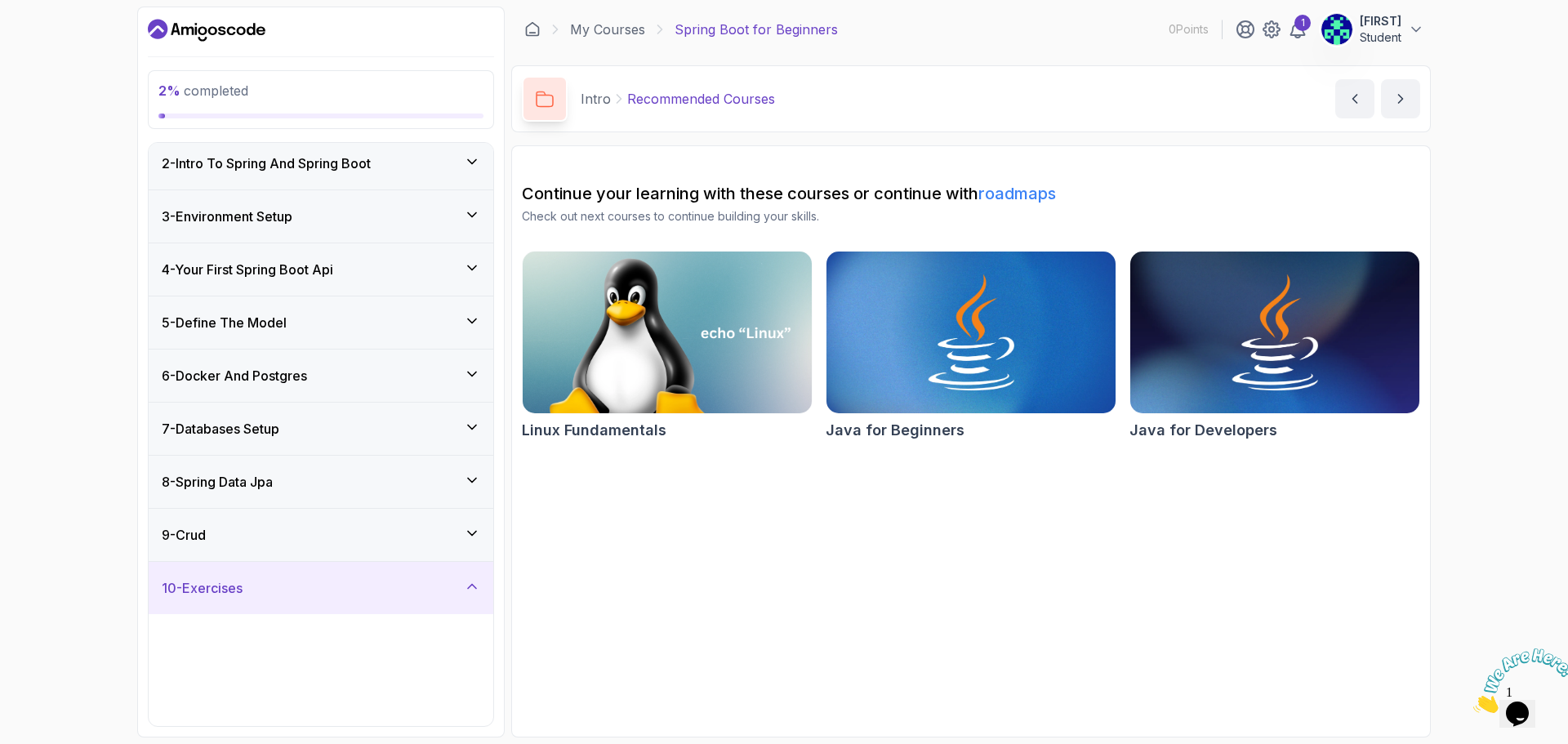 scroll, scrollTop: 259, scrollLeft: 0, axis: vertical 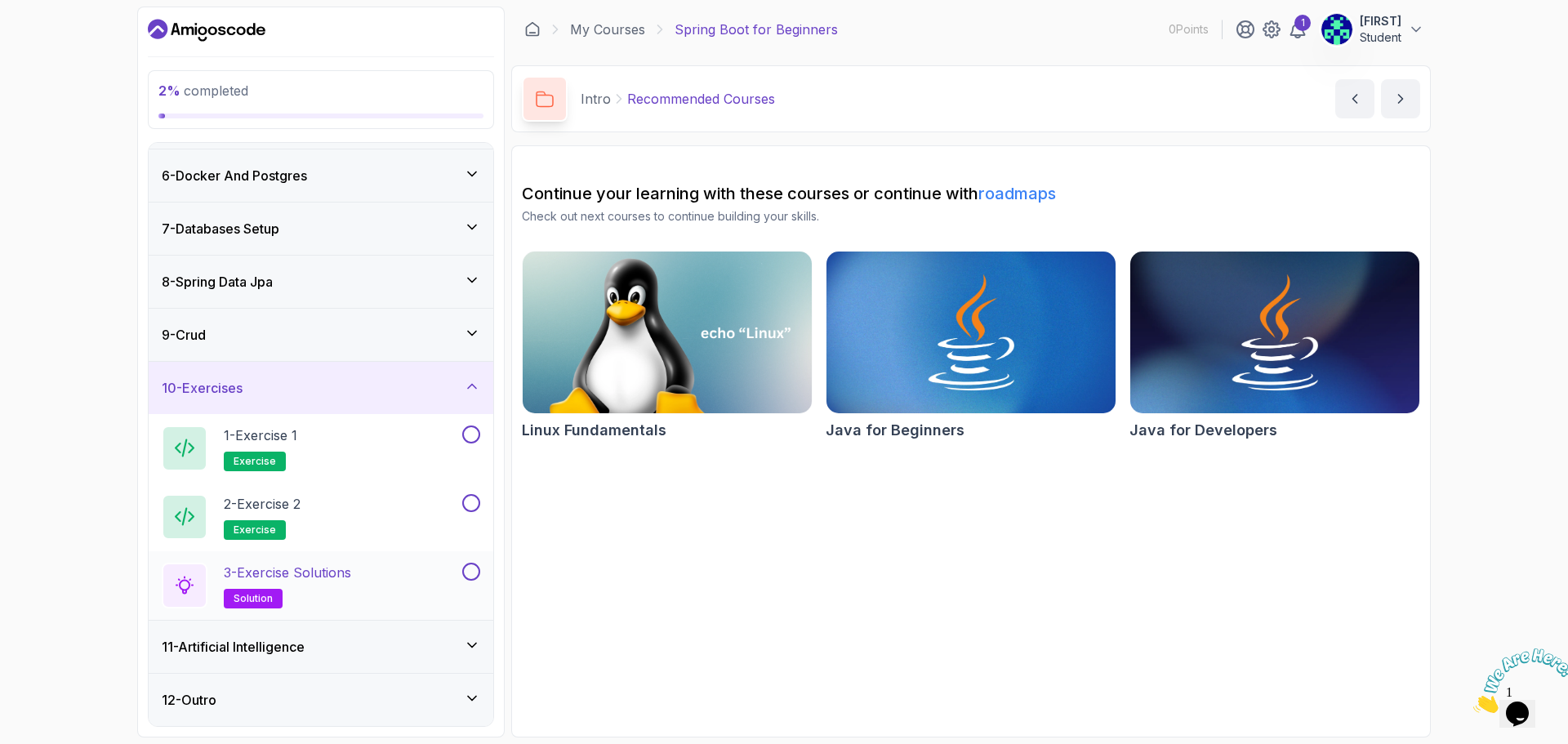 click on "3  -  Exercise Solutions solution" at bounding box center [287, 586] 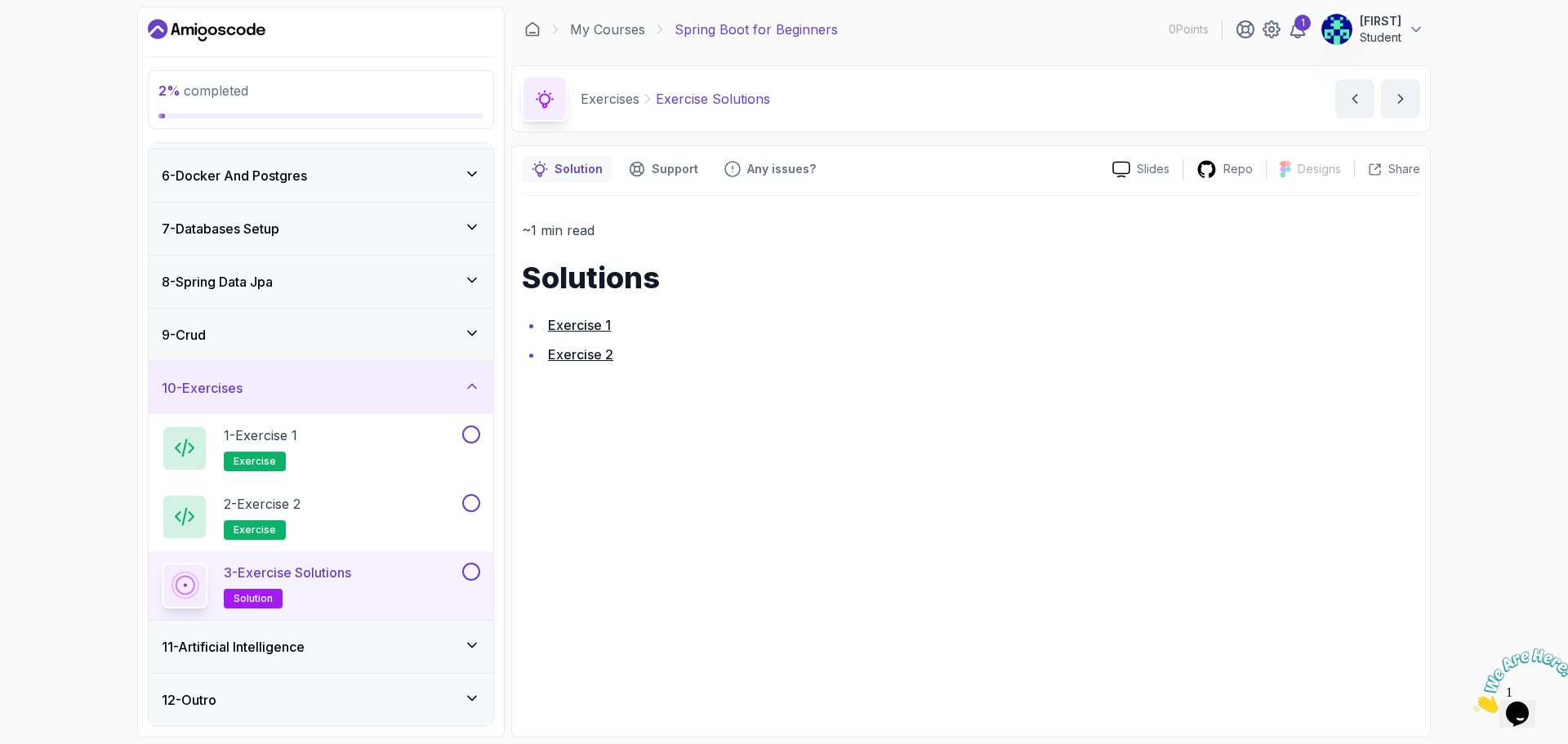 click on "Exercise 2" at bounding box center (581, 354) 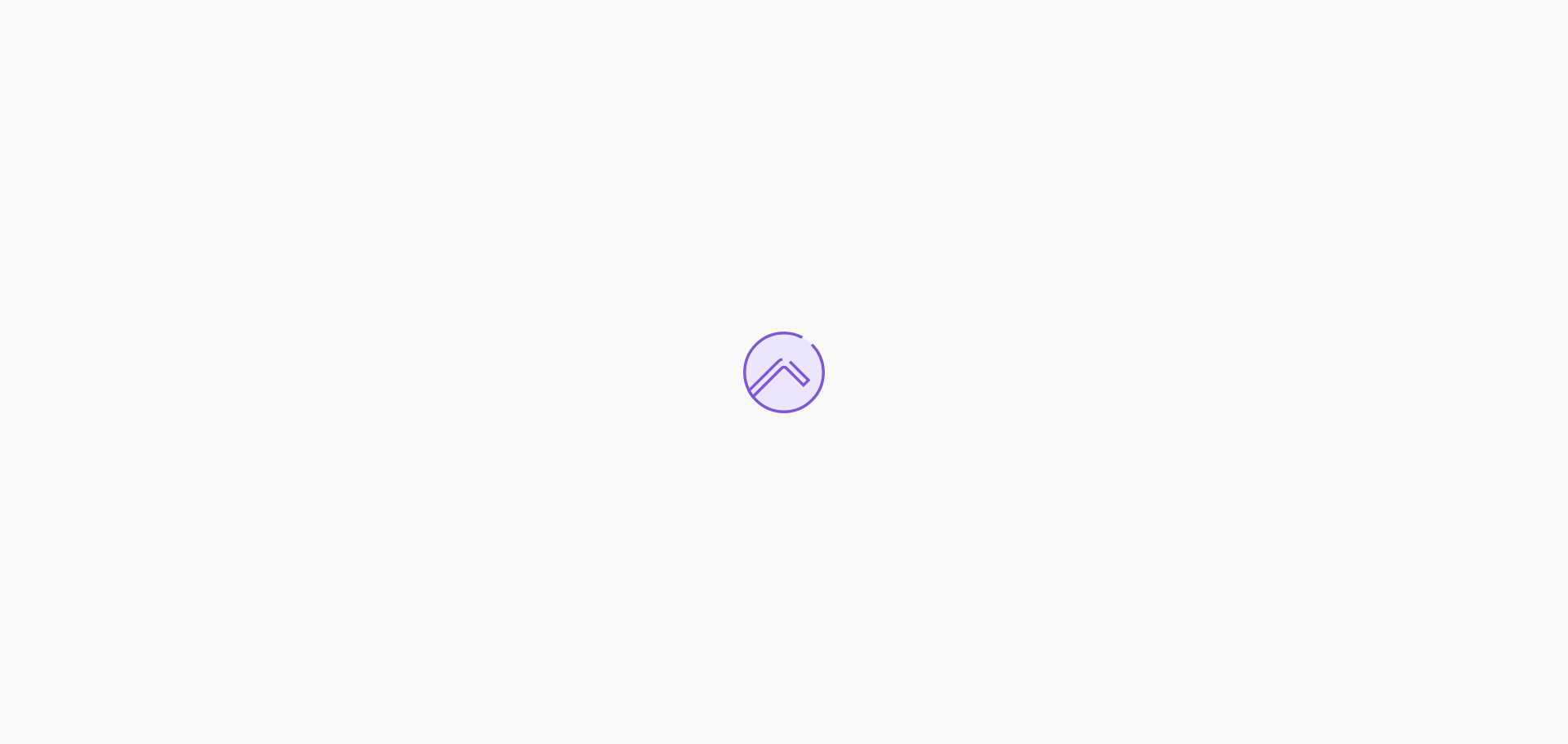 scroll, scrollTop: 0, scrollLeft: 0, axis: both 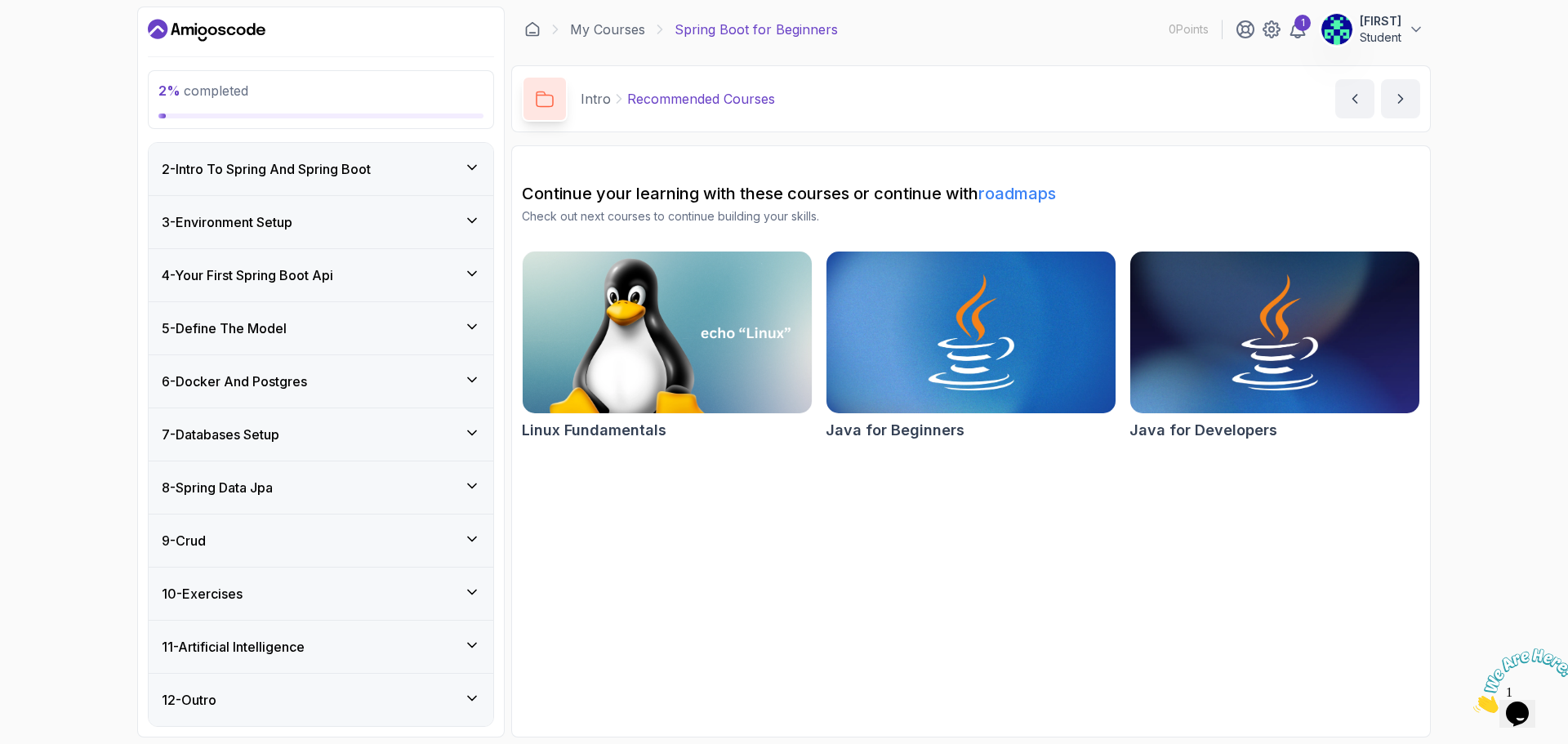 click on "11  -  Artificial Intelligence" at bounding box center (233, 647) 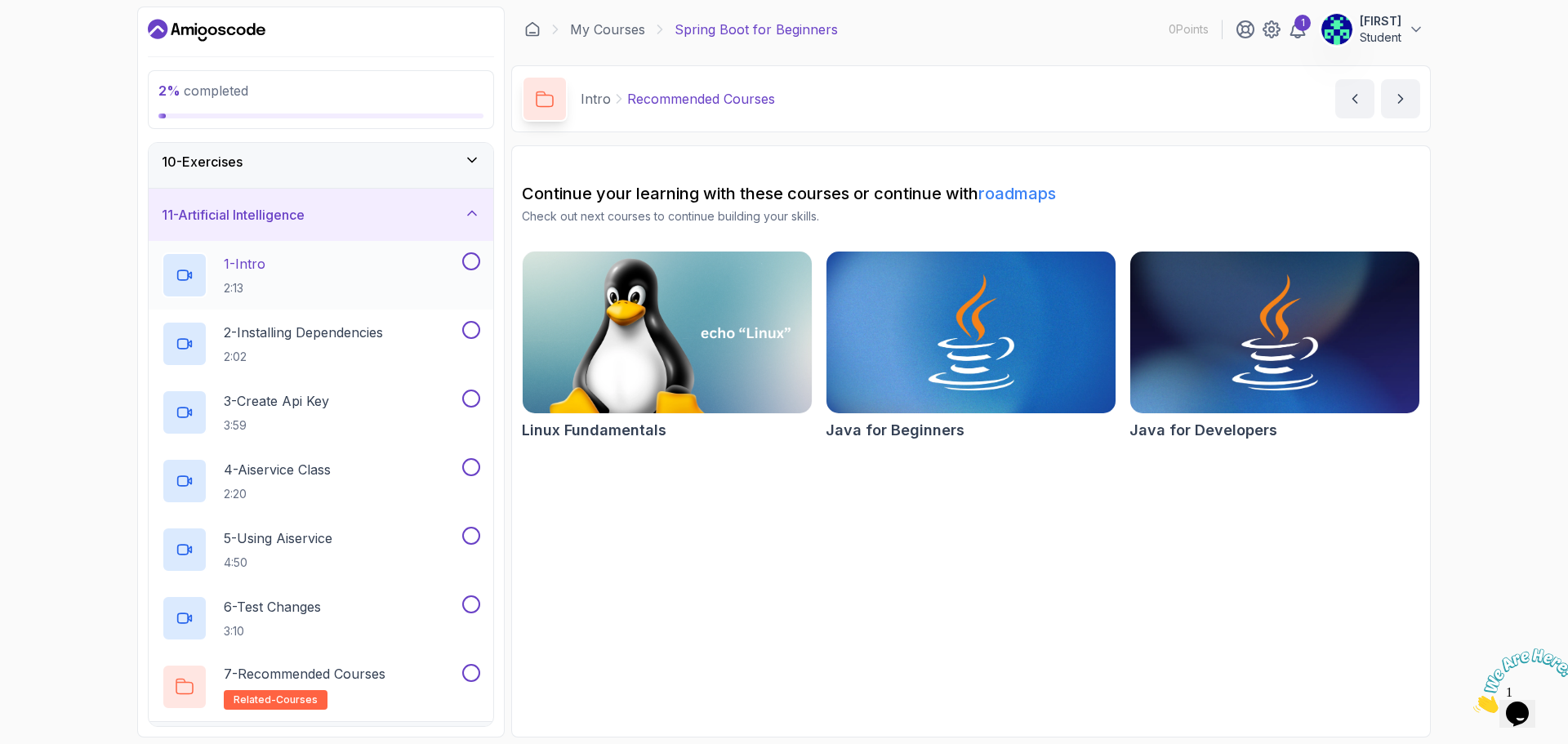 scroll, scrollTop: 533, scrollLeft: 0, axis: vertical 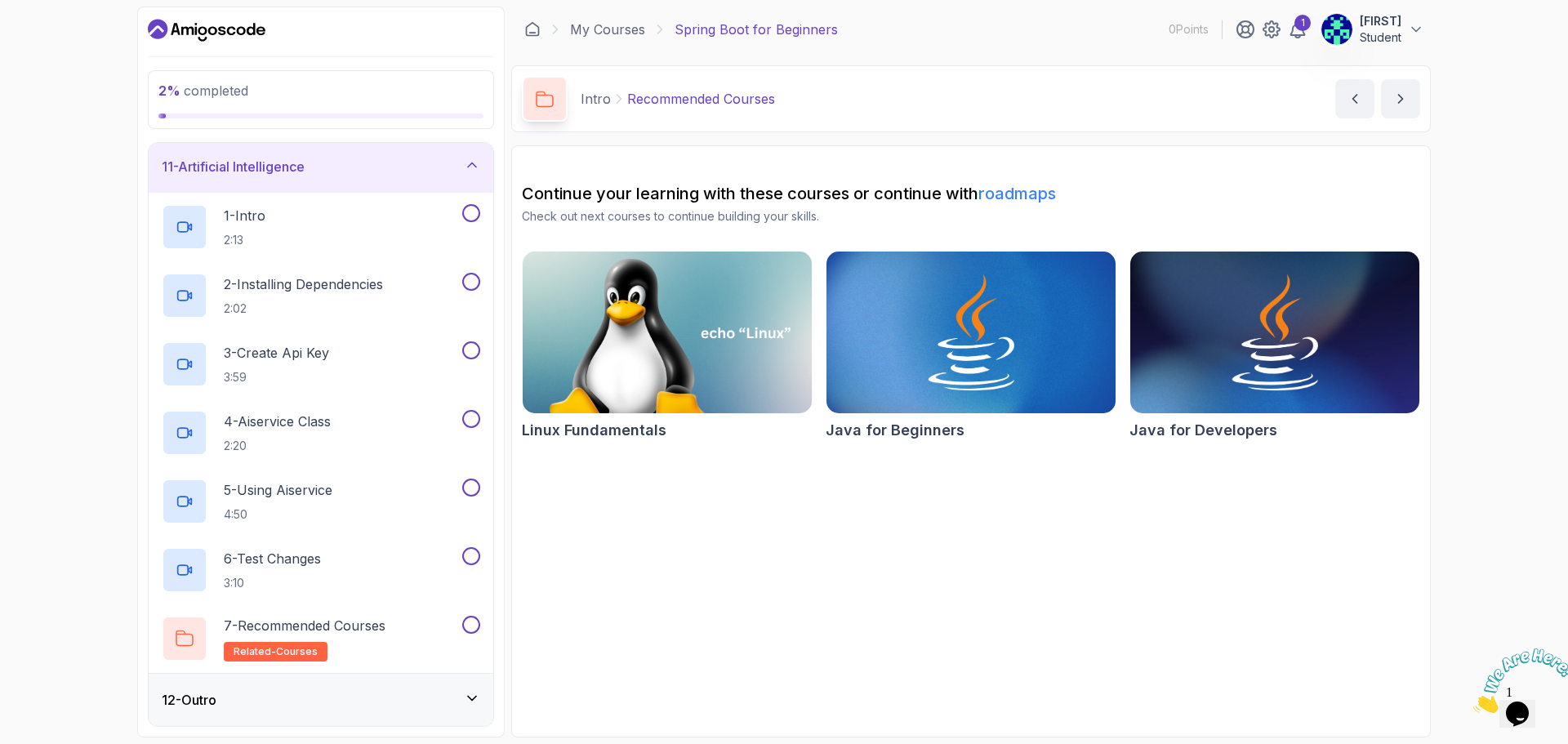 click on "12  -  Outro" at bounding box center [321, 700] 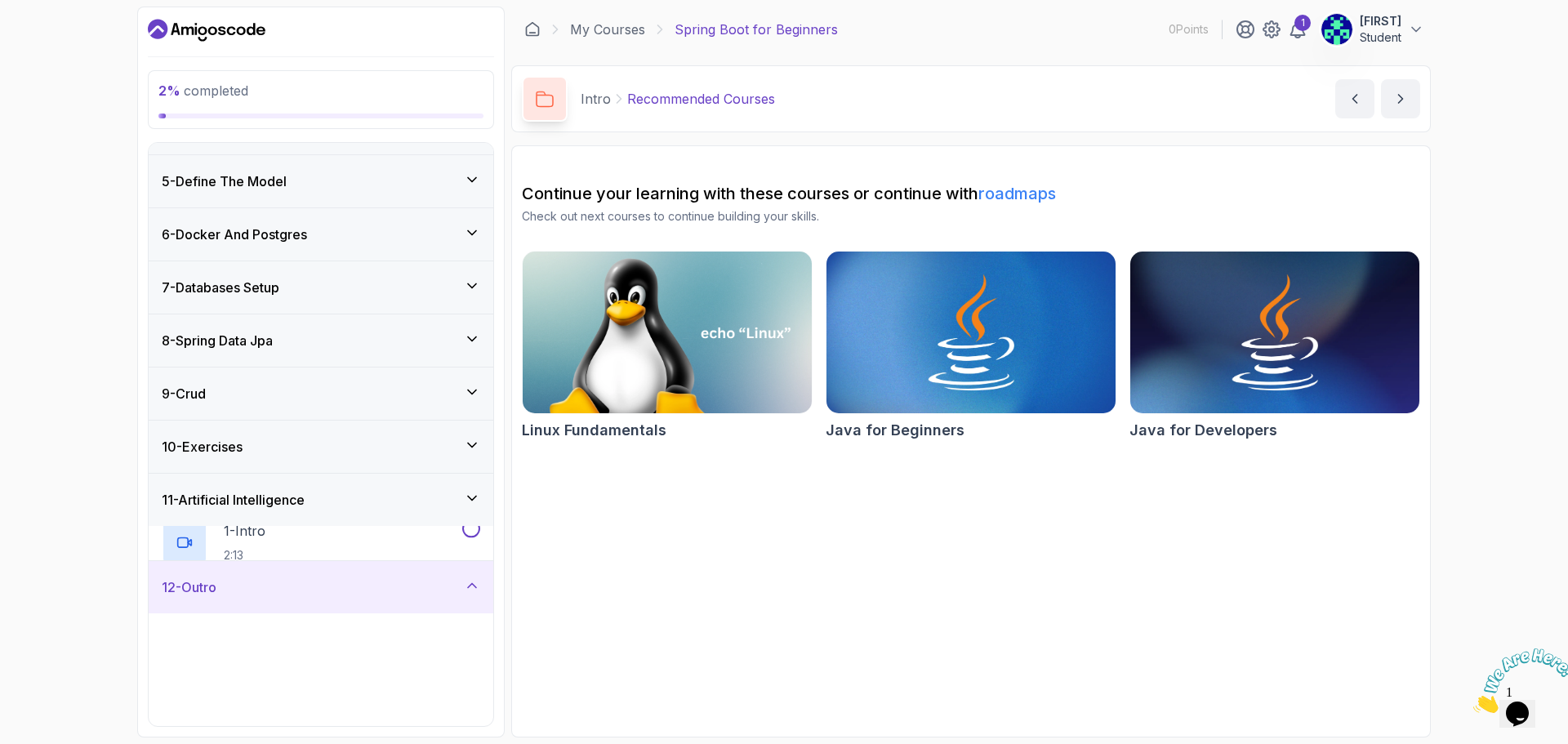 scroll, scrollTop: 190, scrollLeft: 0, axis: vertical 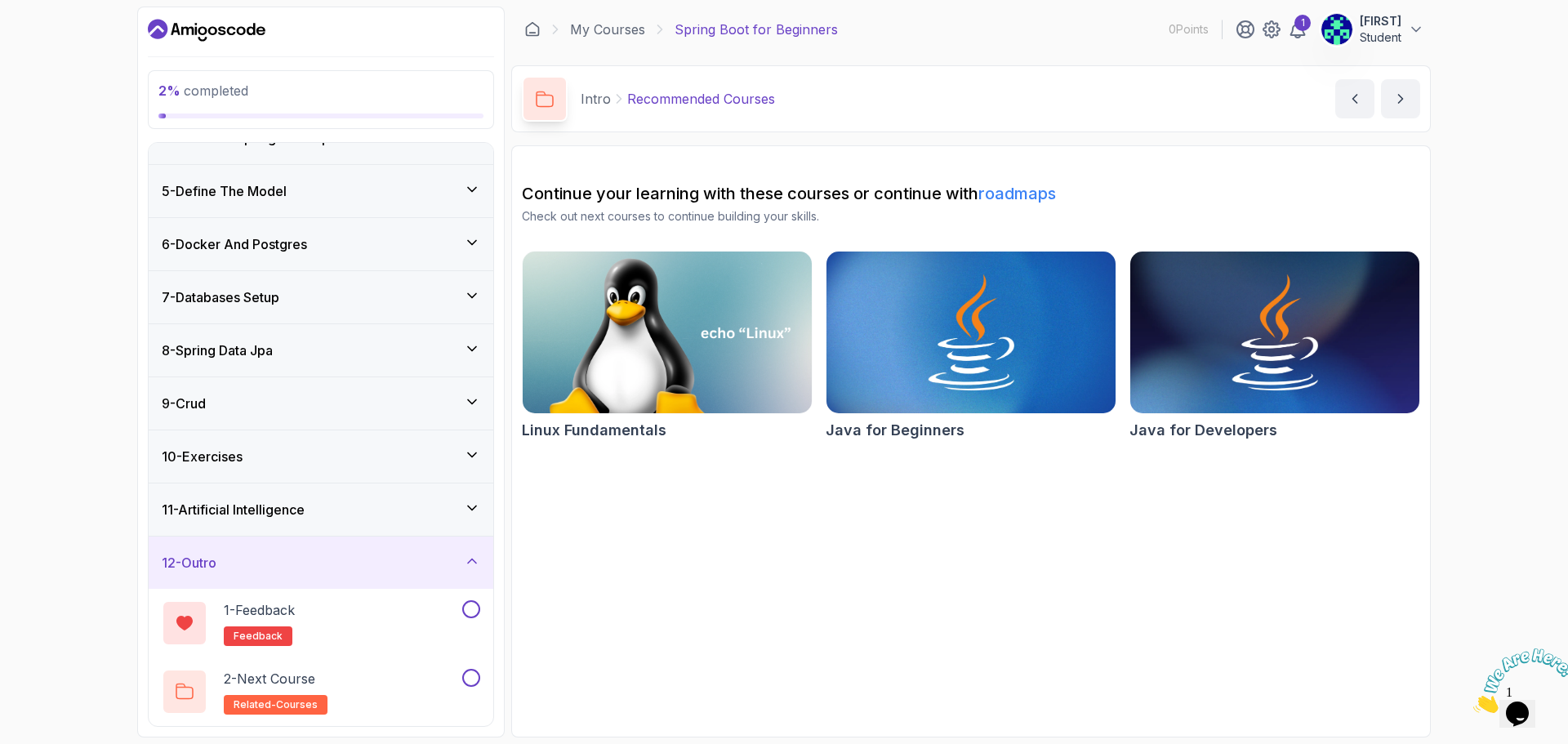 click on "12  -  Outro" at bounding box center (321, 563) 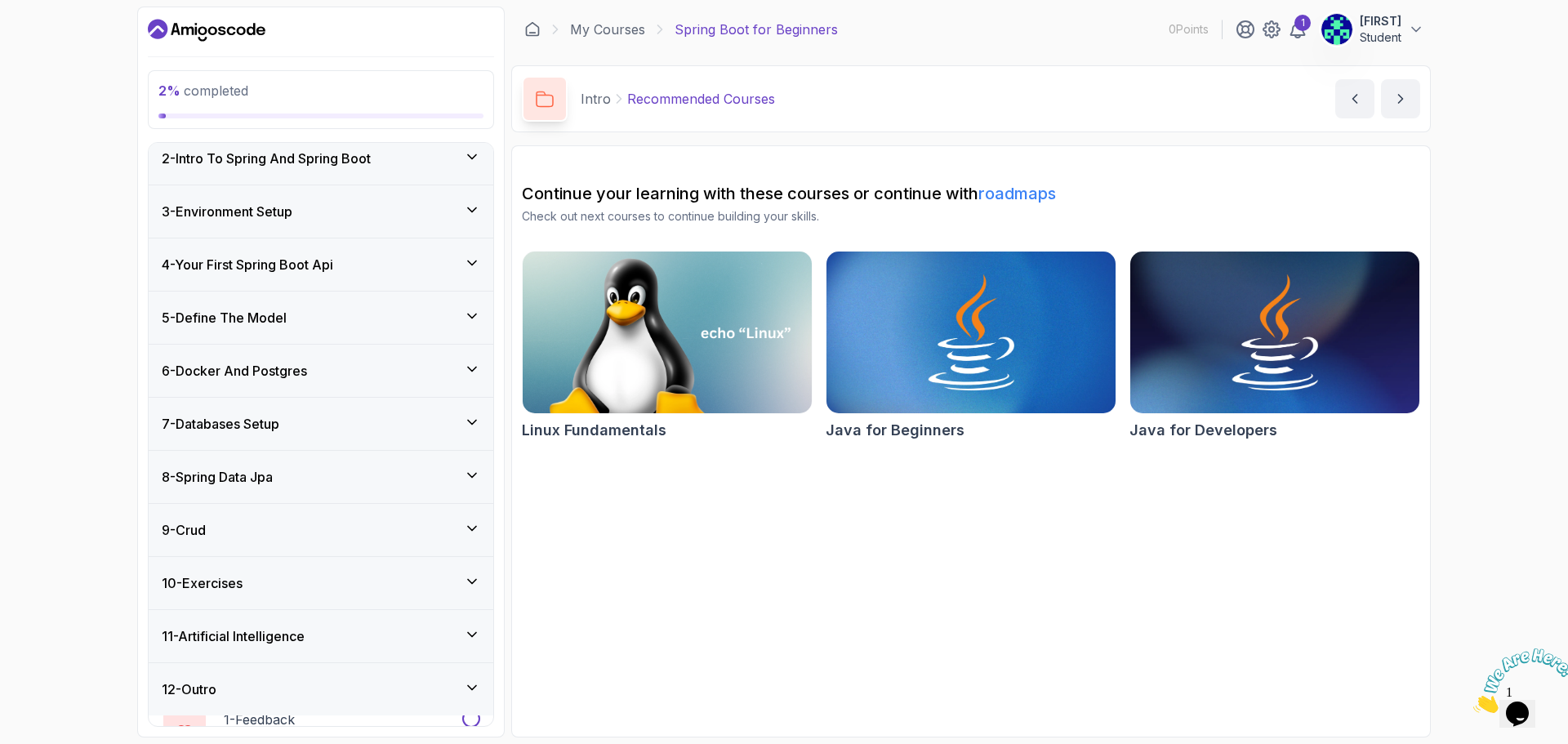 scroll, scrollTop: 53, scrollLeft: 0, axis: vertical 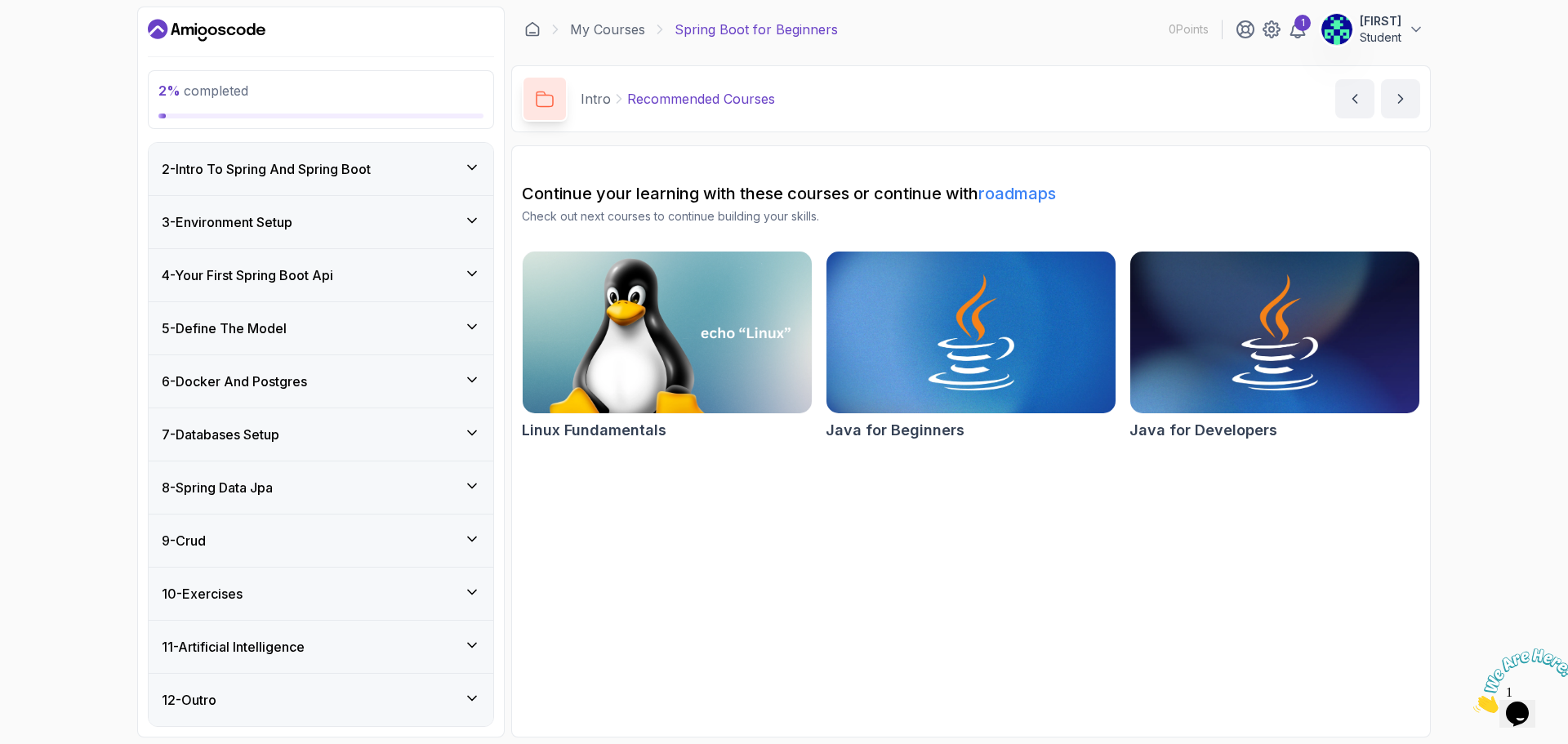 click on "roadmaps" at bounding box center (1017, 194) 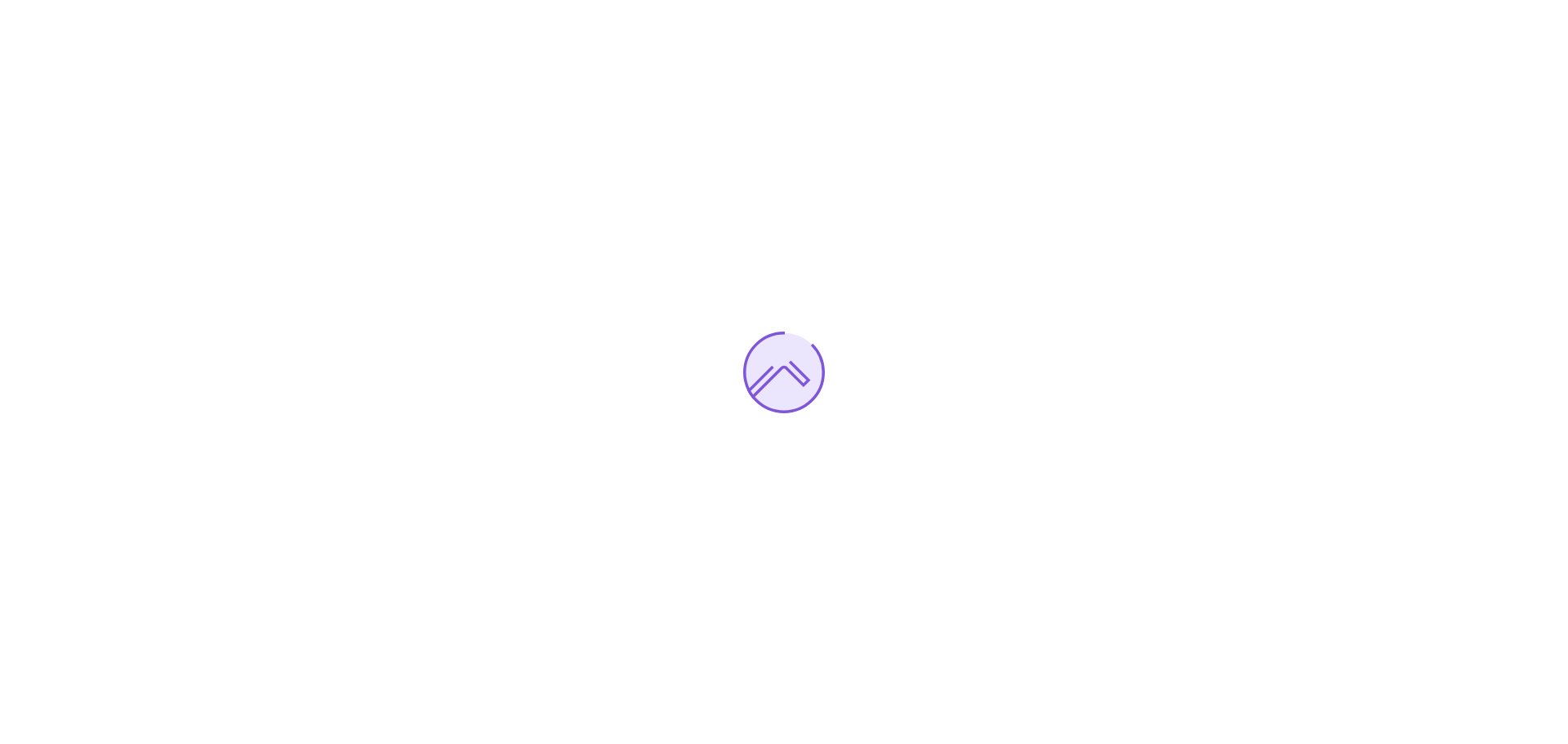 scroll, scrollTop: 0, scrollLeft: 0, axis: both 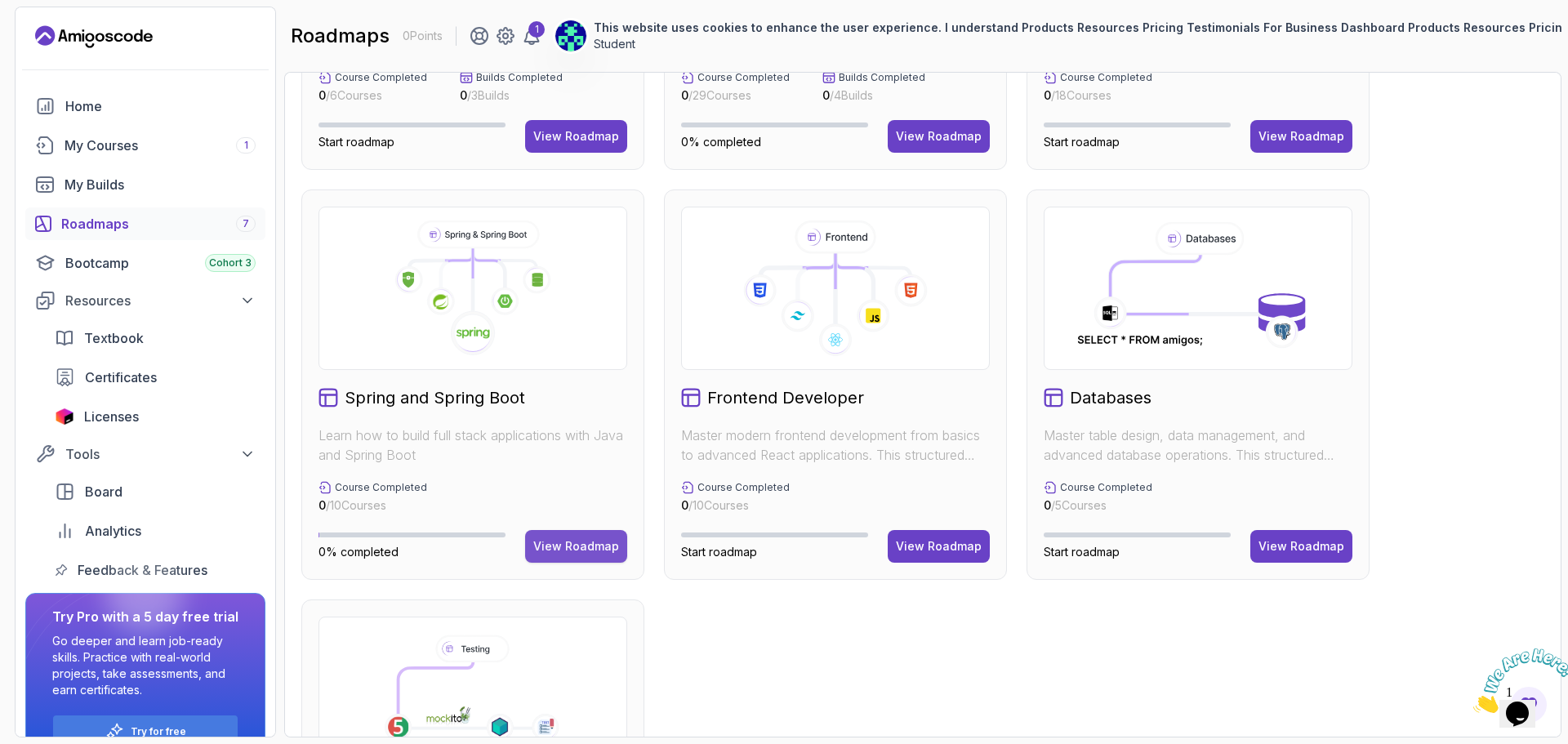 click on "View Roadmap" at bounding box center (576, 546) 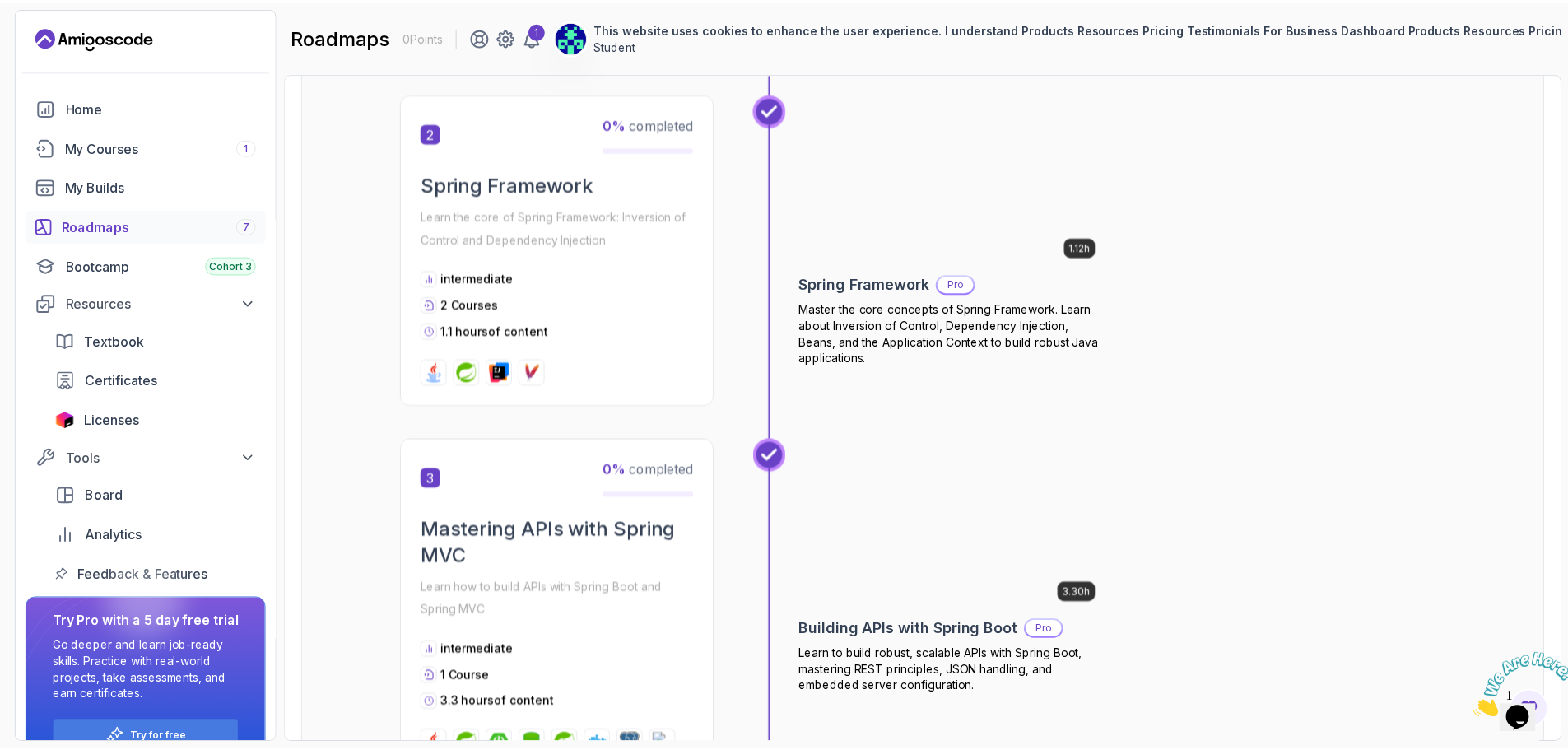 scroll, scrollTop: 725, scrollLeft: 0, axis: vertical 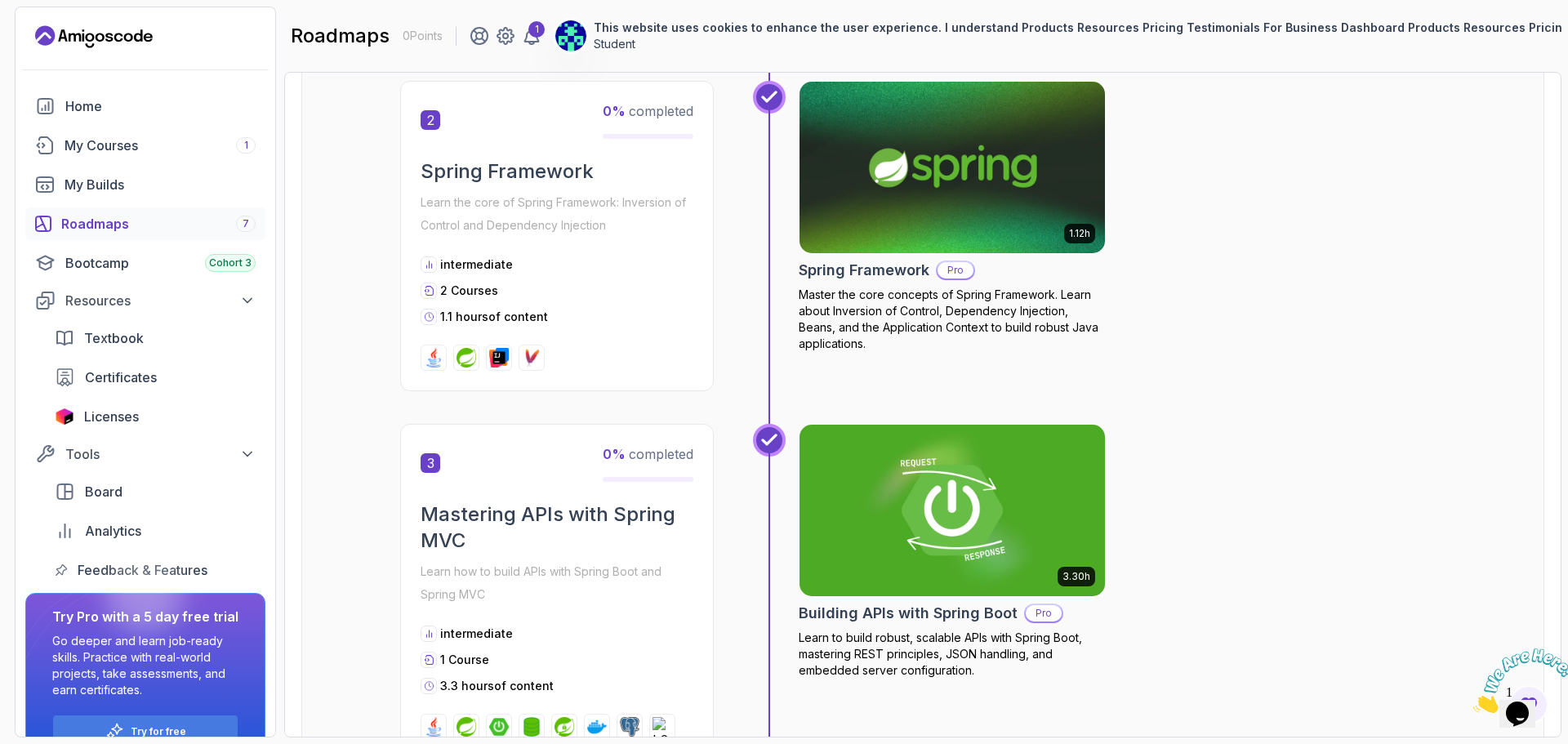 click at bounding box center [952, 167] 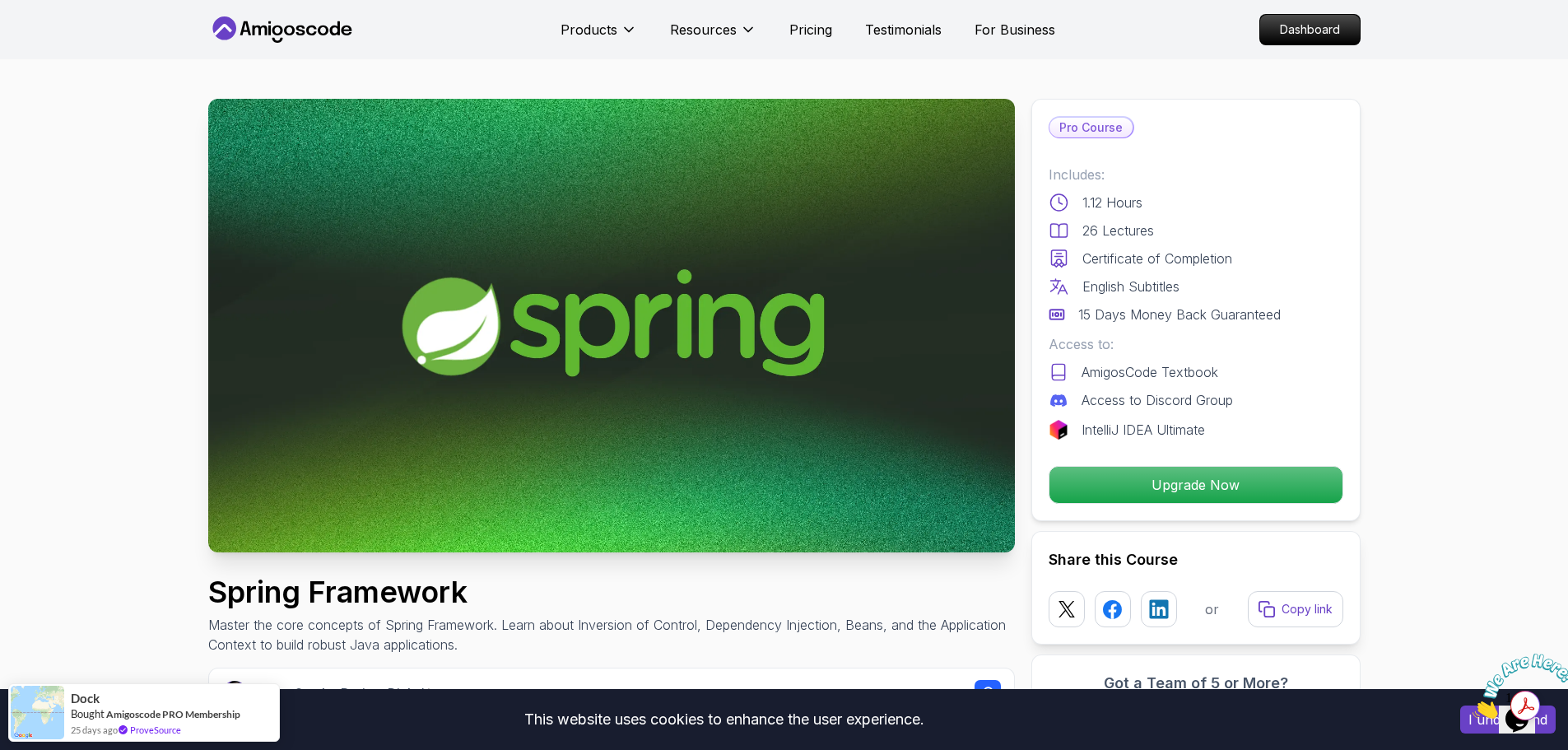 click on "This website uses cookies to enhance the user experience. I understand Products Resources Pricing Testimonials For Business Dashboard Products Resources Pricing Testimonials For Business Dashboard Spring Framework Master the core concepts of Spring Framework. Learn about Inversion of Control, Dependency Injection, Beans, and the Application Context to build robust Java applications. Mama Samba Braima Djalo  /   Instructor Pro Course Includes: 1.12 Hours 26 Lectures Certificate of Completion English Subtitles 15 Days Money Back Guaranteed Access to: AmigosCode Textbook Access to Discord Group IntelliJ IDEA Ultimate Upgrade Now Share this Course or Copy link Got a Team of 5 or More? With one subscription, give your entire team access to all courses and features. Check our Business Plan Mama Samba Braima Djalo  /   Instructor What you will learn java spring intellij maven Spring Fundamentals - Discover the differences between Spring and Spring Boot, and learn when to use each.
Why Should You Take This Course" at bounding box center [784, 3337] 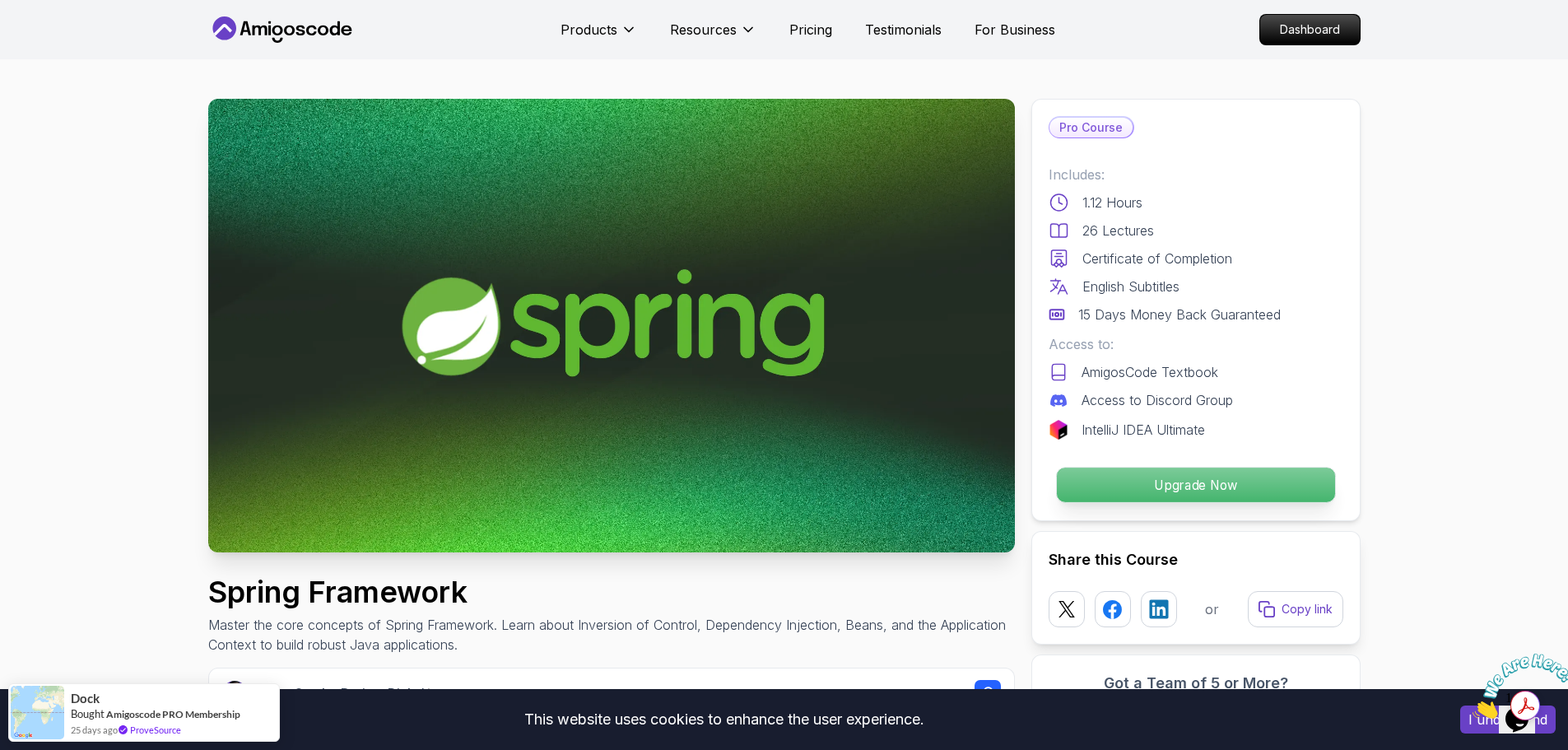 click on "Upgrade Now" at bounding box center (1195, 485) 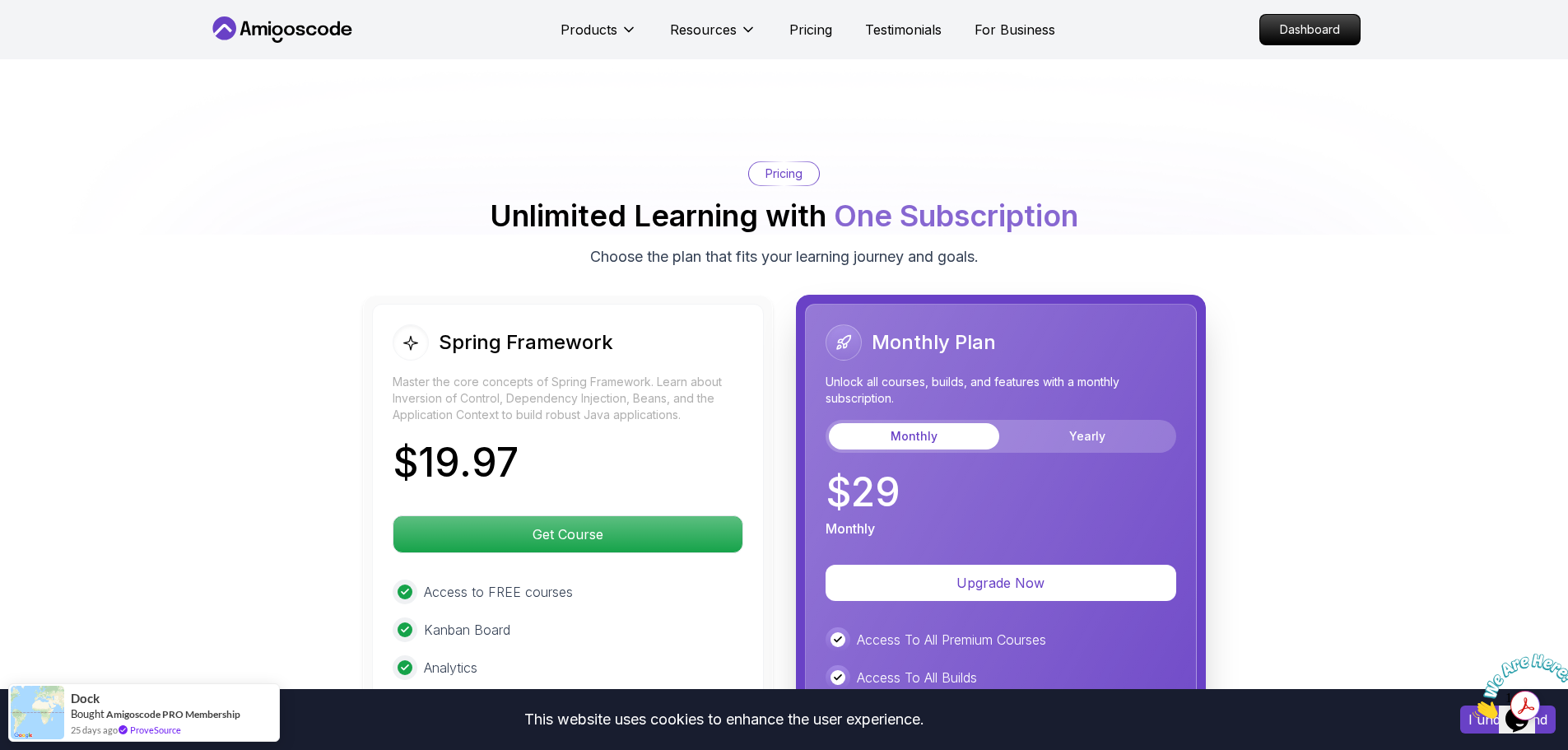 scroll, scrollTop: 2749, scrollLeft: 0, axis: vertical 